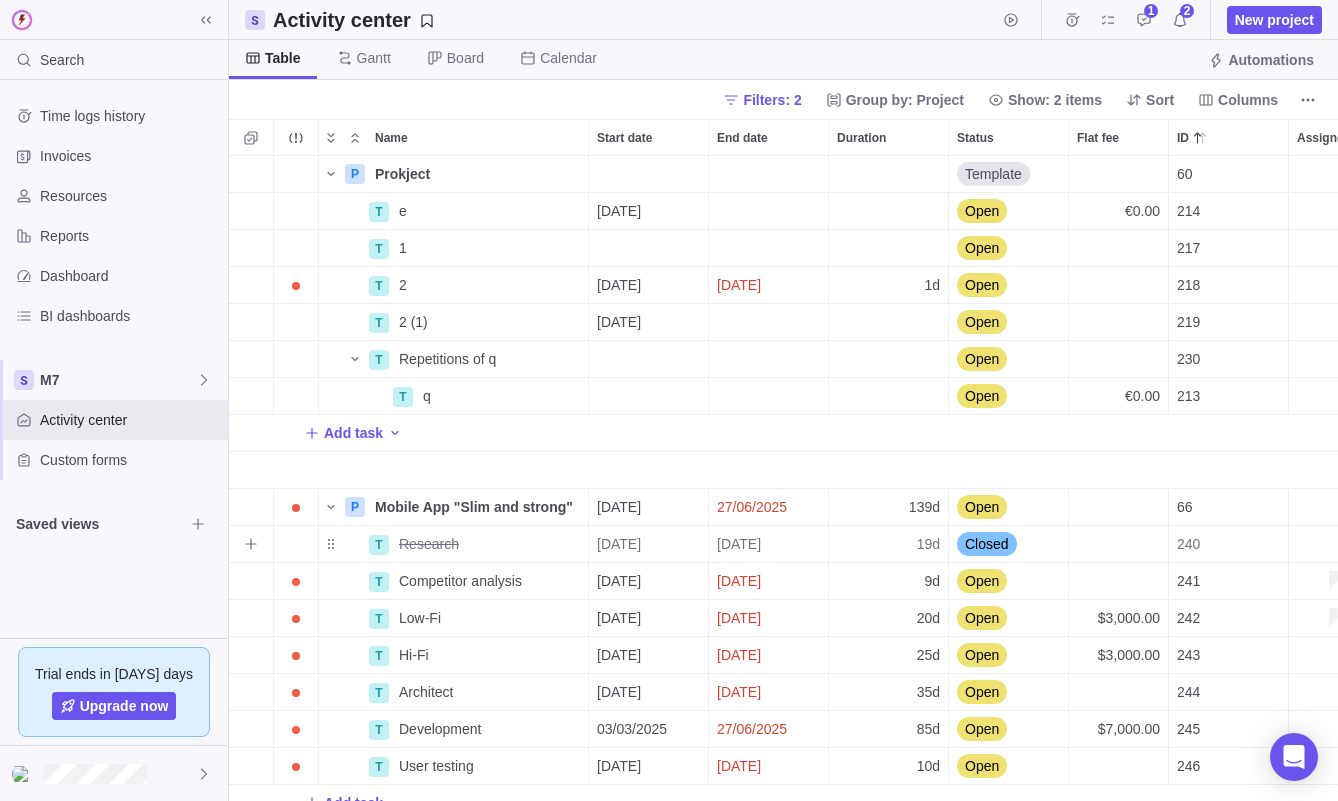 scroll, scrollTop: 0, scrollLeft: 0, axis: both 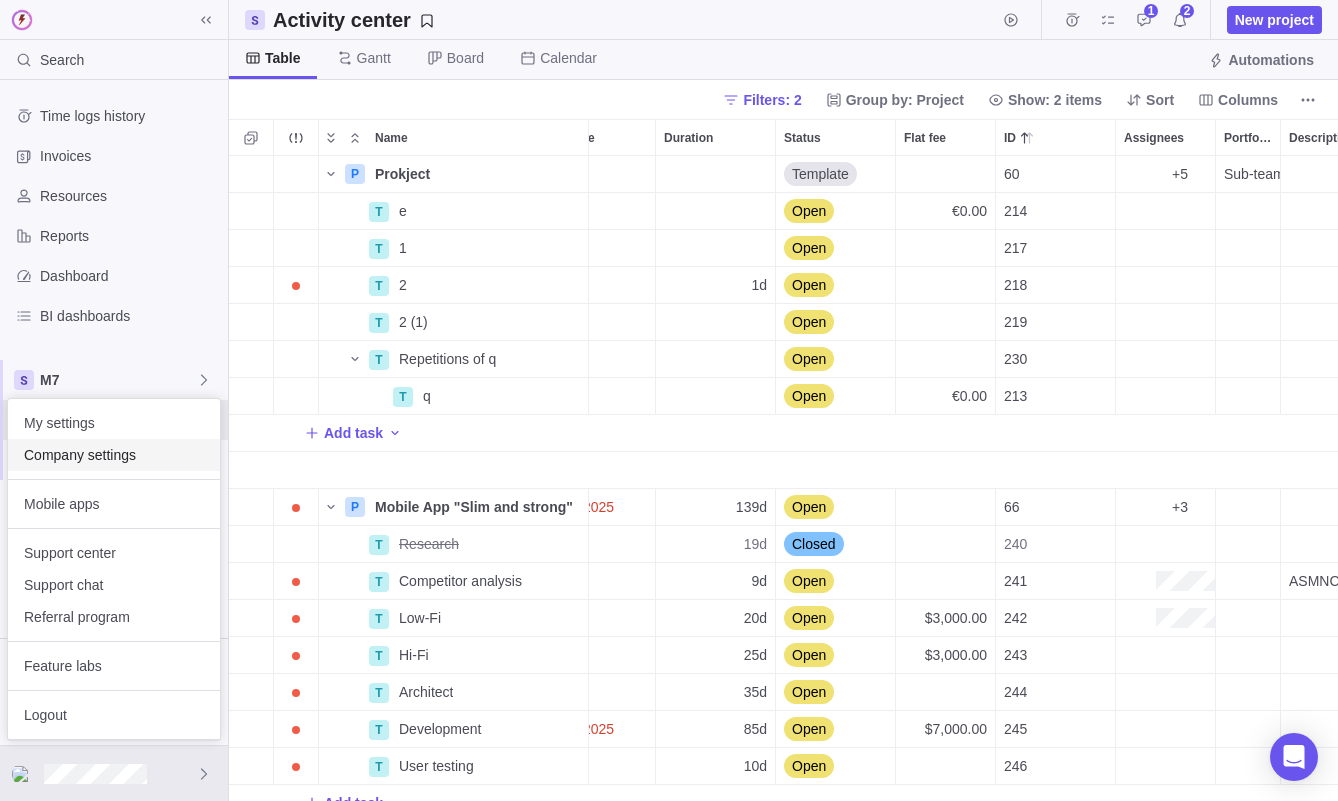 click on "Company settings" at bounding box center (114, 455) 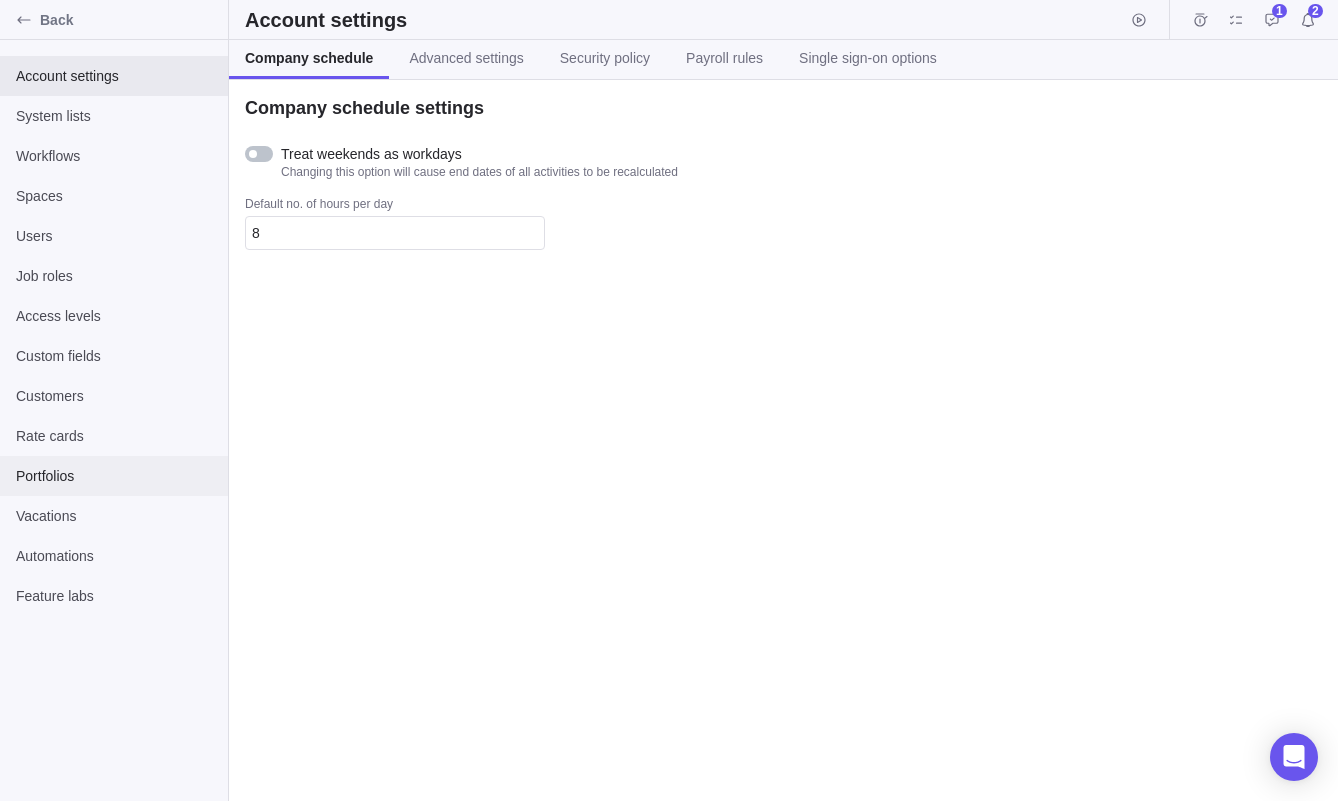 click on "Portfolios" at bounding box center (114, 476) 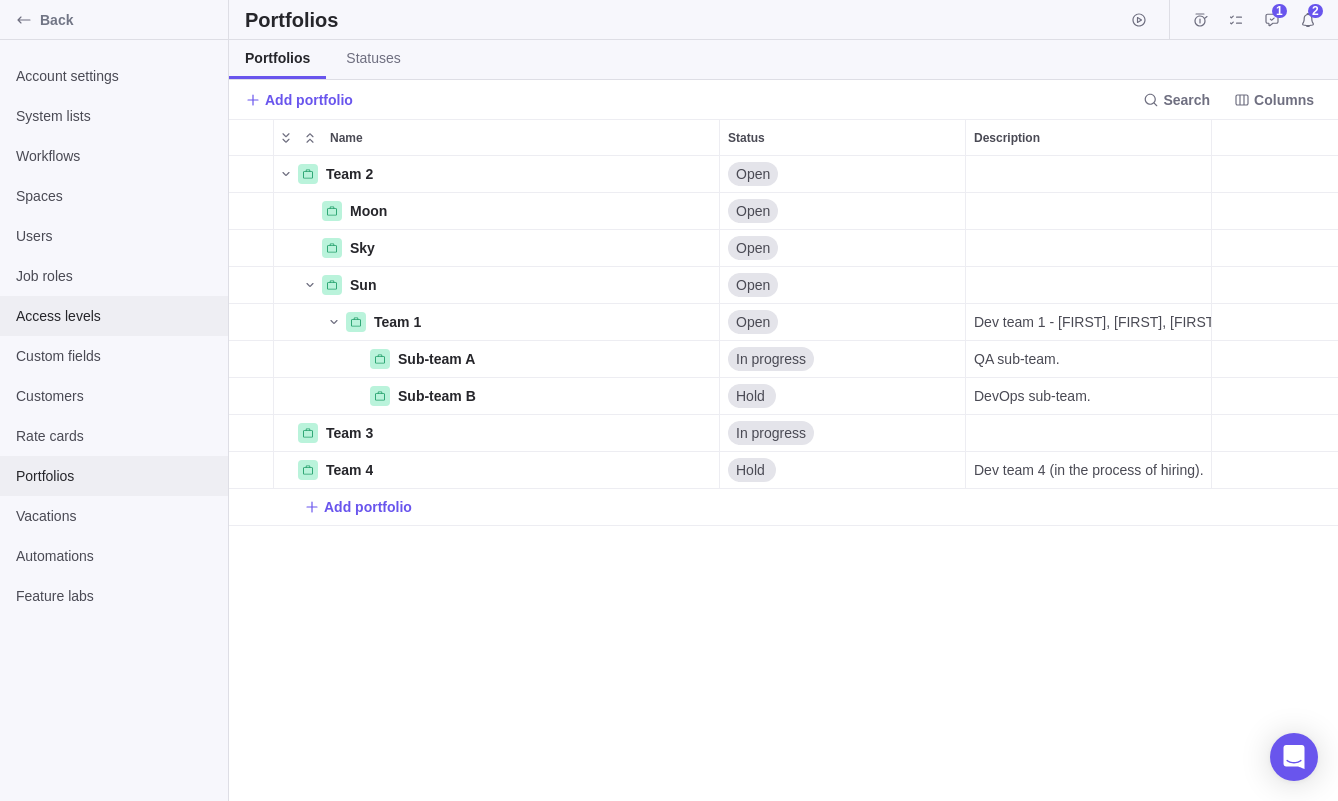 scroll, scrollTop: 1, scrollLeft: 1, axis: both 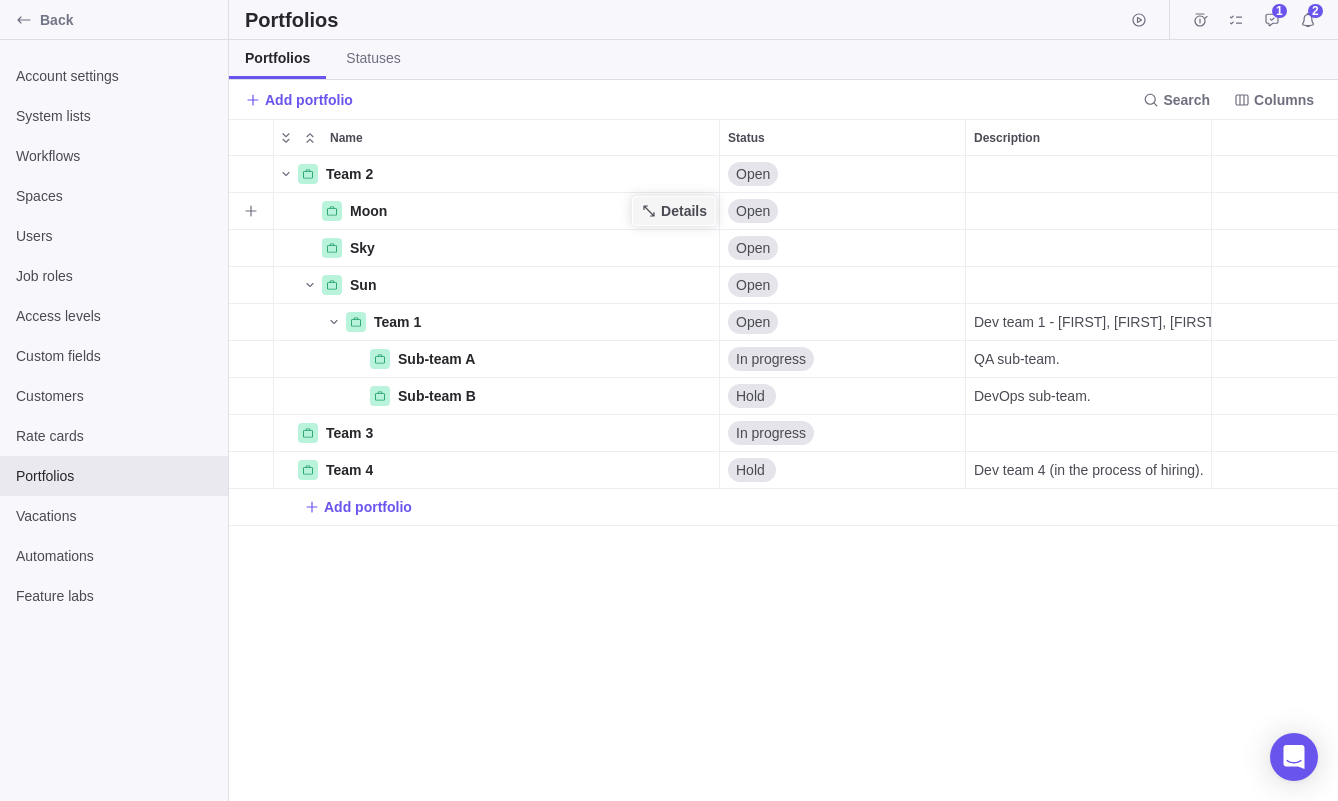 click on "Details" at bounding box center [674, 211] 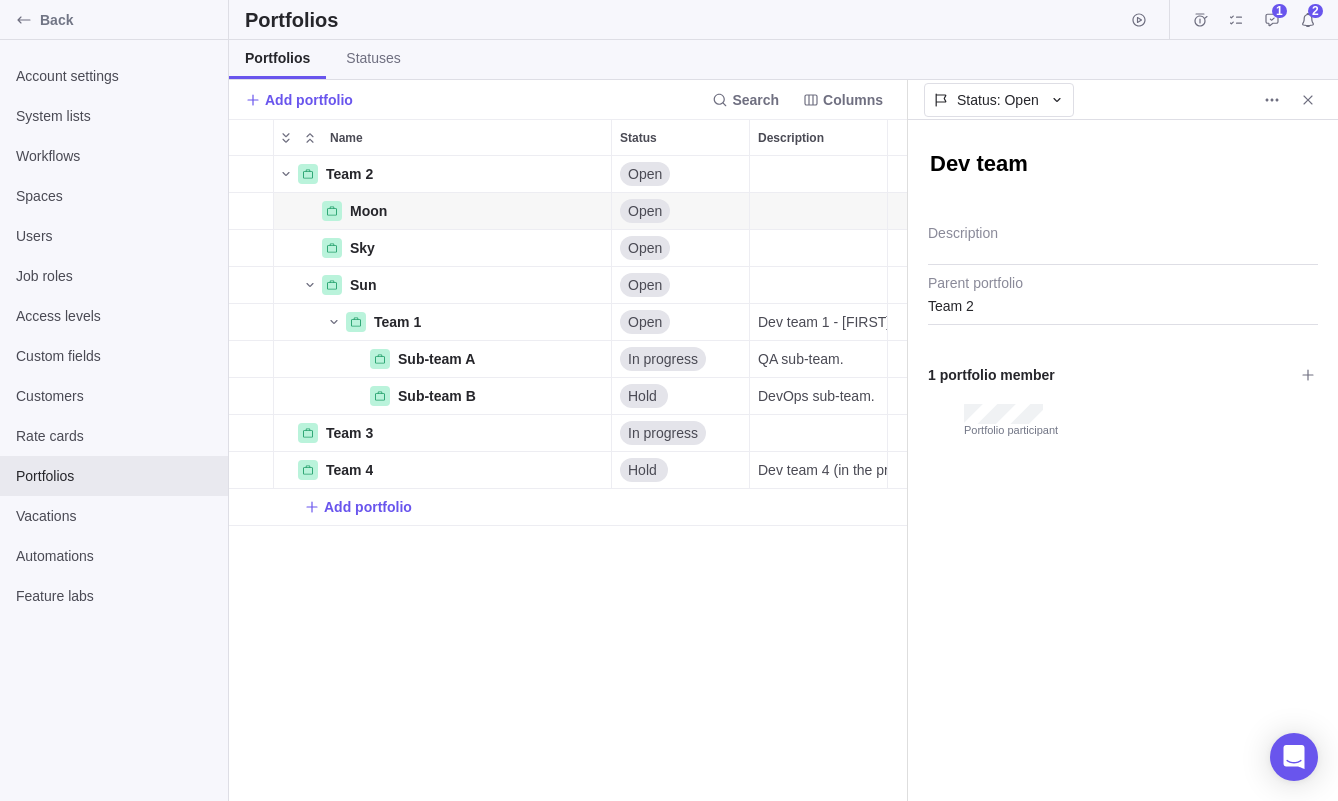 type on "Dev team" 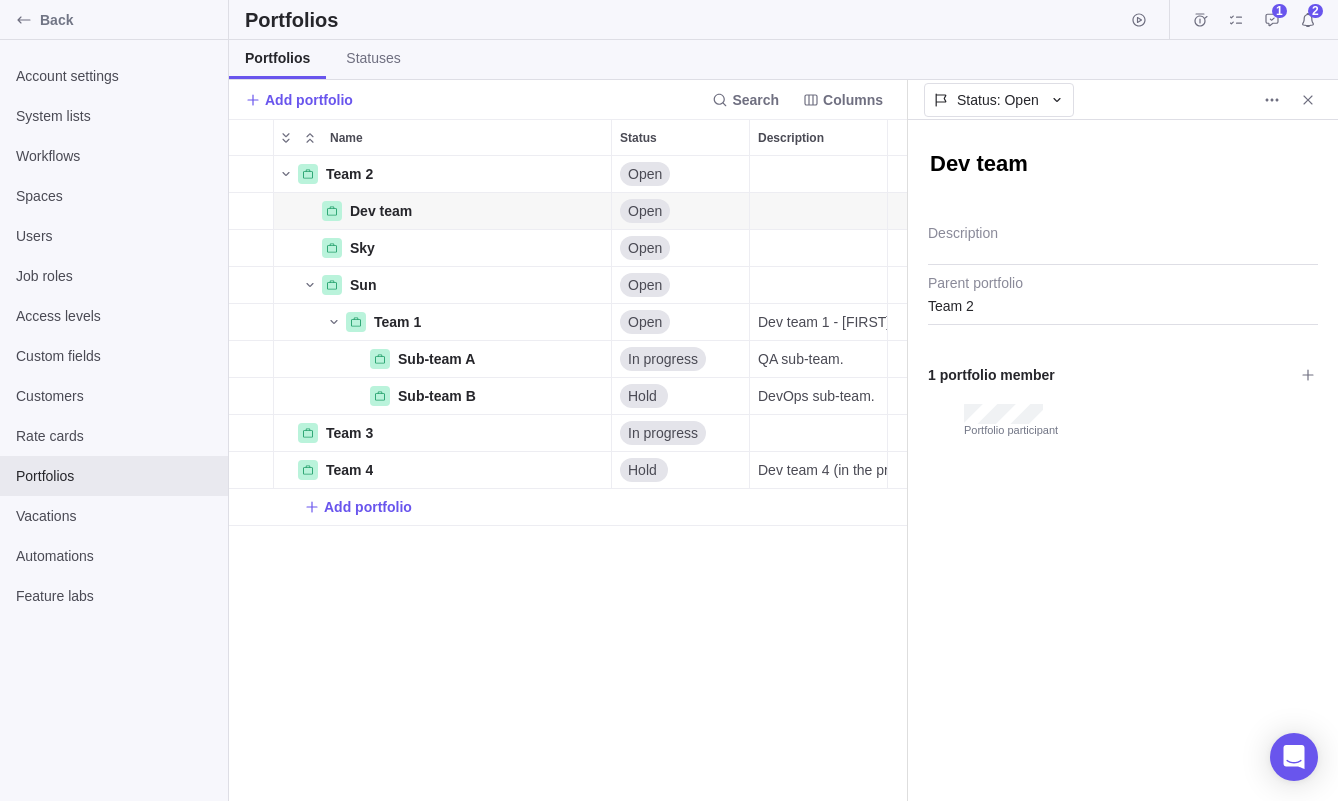 click on "Team 2 Details Open Dev team Details Open Sky Details Open Sun Details Open Team 1 Details Open Dev team 1 - [FIRST], [FIRST], [FIRST]. Sub-team A Details In progress QA sub-team. Sub-team B Details Hold DevOps sub-team. Team 3 Details In progress Team 4 Details Hold Dev team 4 (in the process of hiring). Add portfolio" at bounding box center [568, 478] 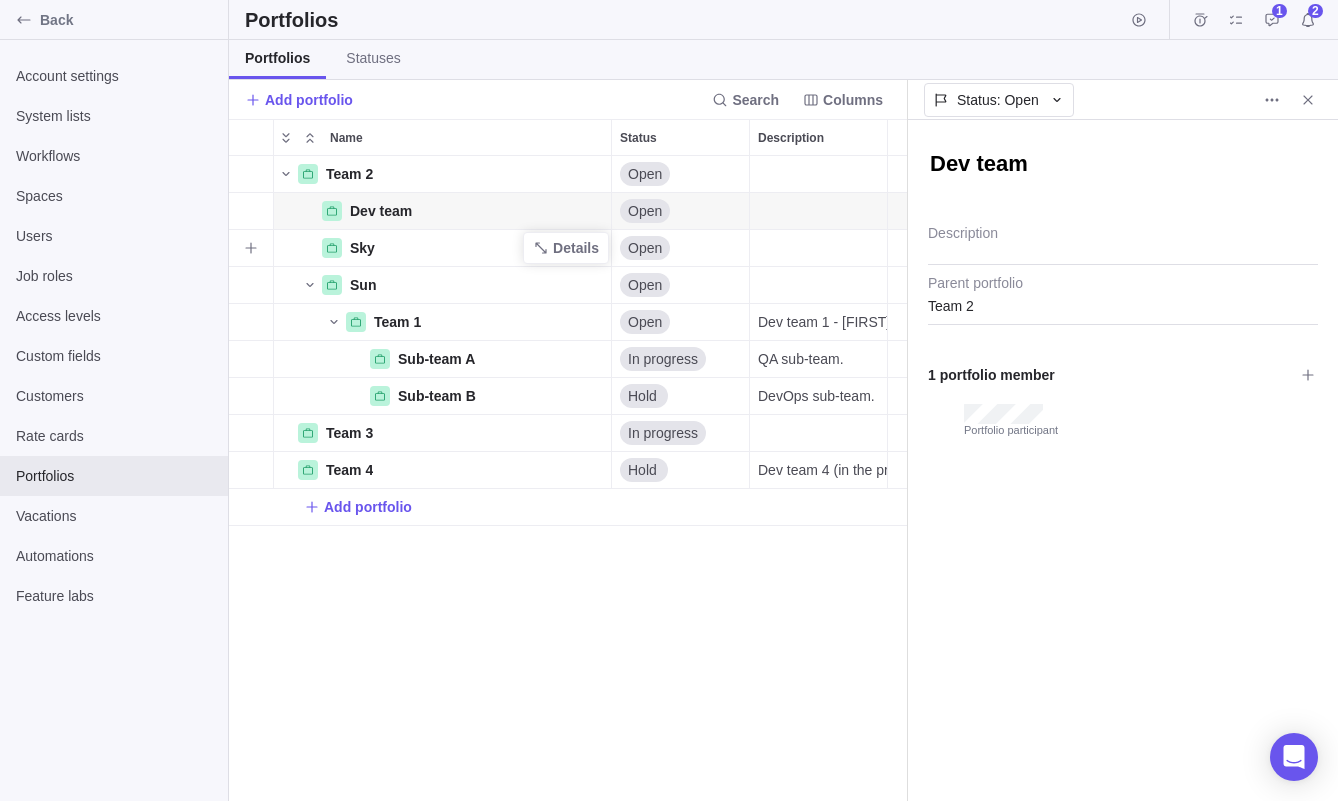 click on "Sky" at bounding box center [442, 248] 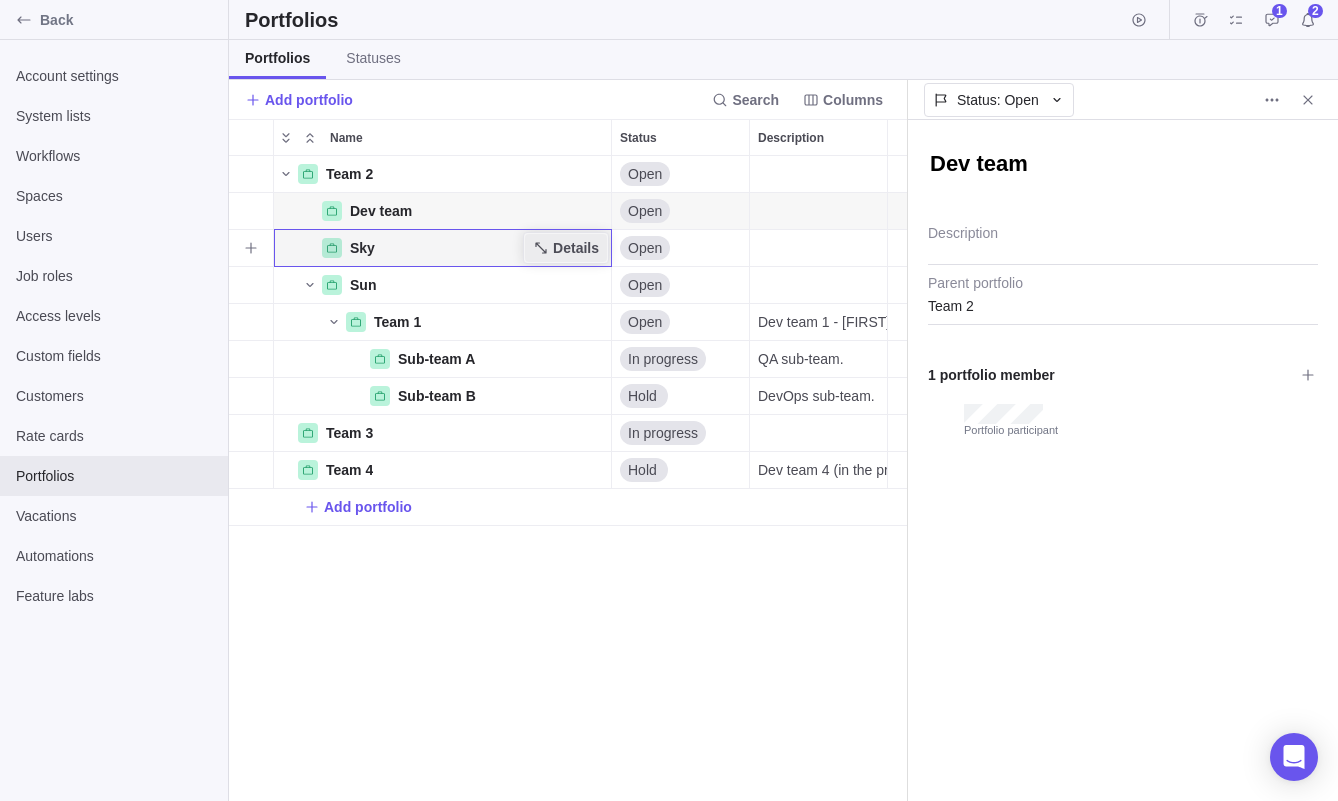 click at bounding box center (541, 248) 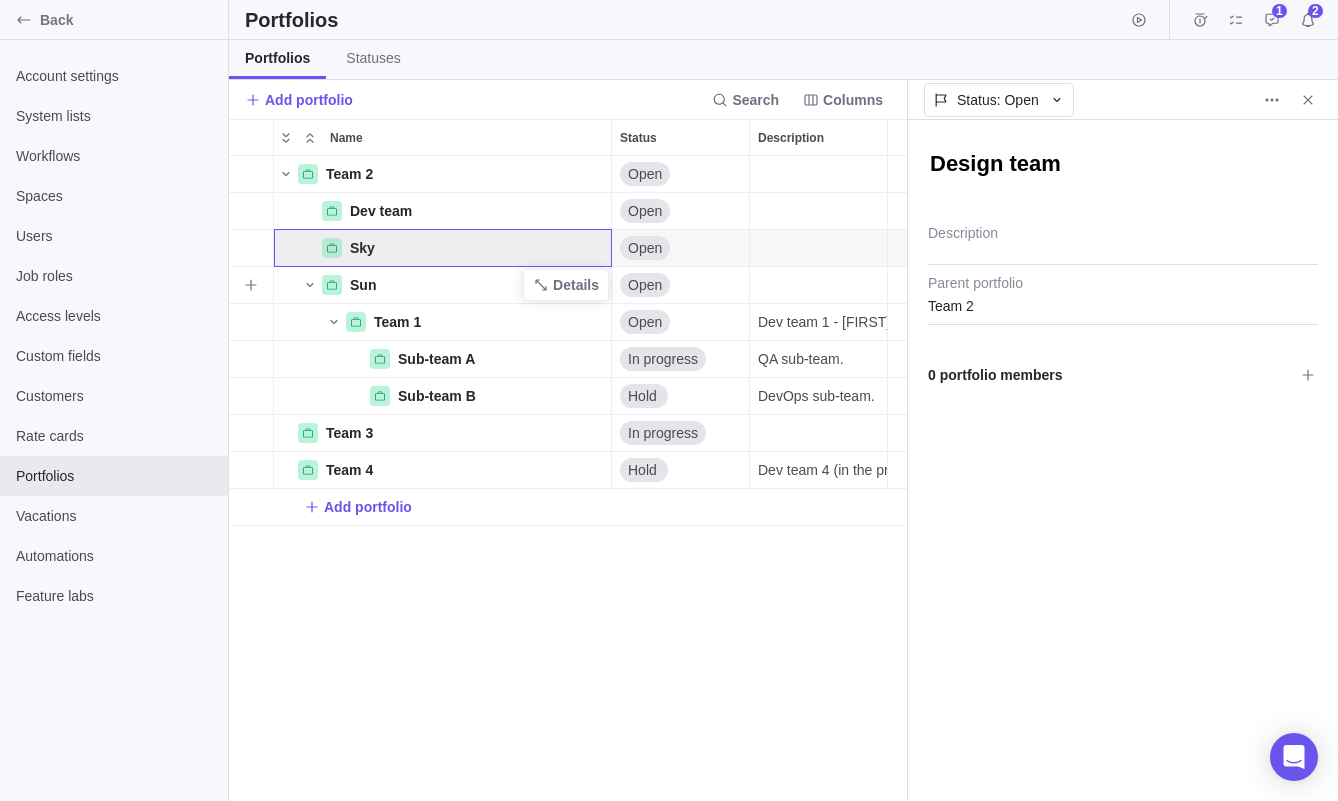 type on "Design team" 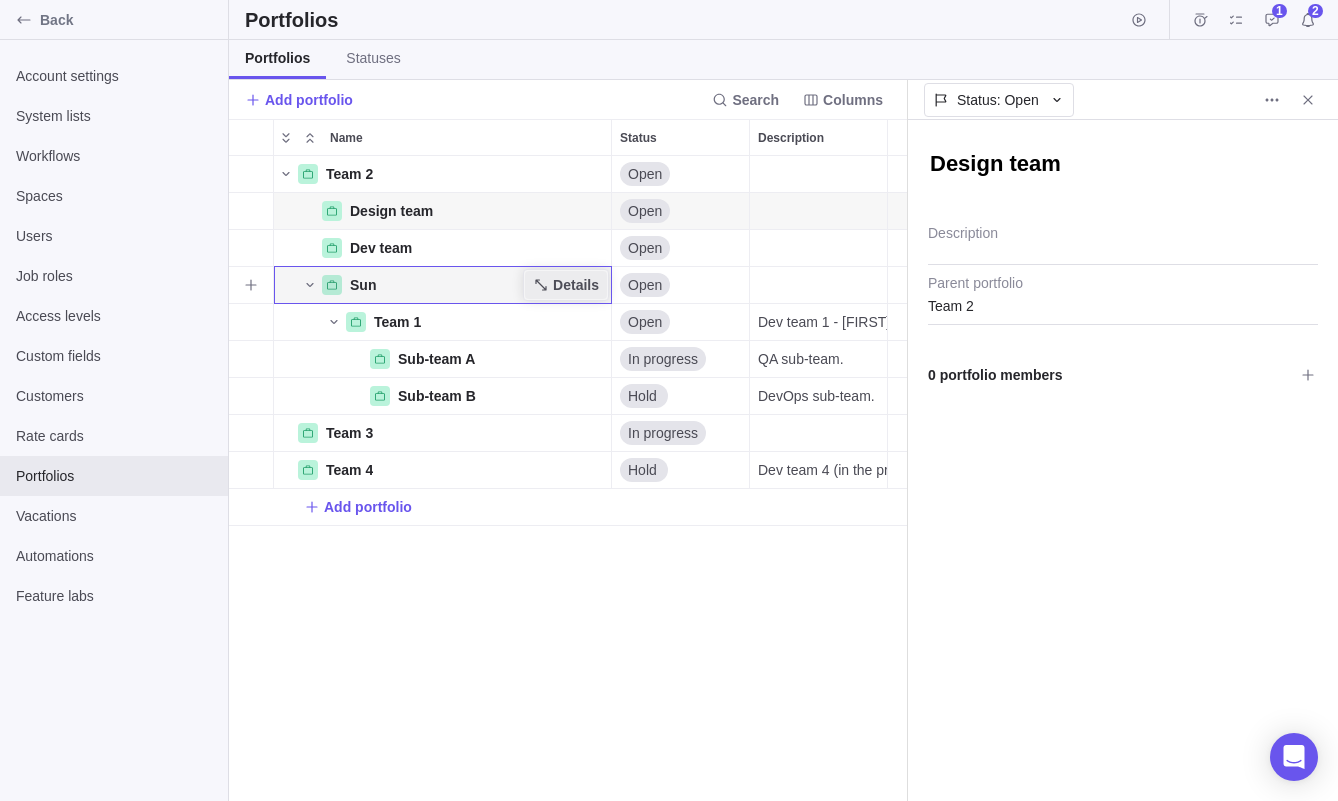 click on "Details" at bounding box center [576, 285] 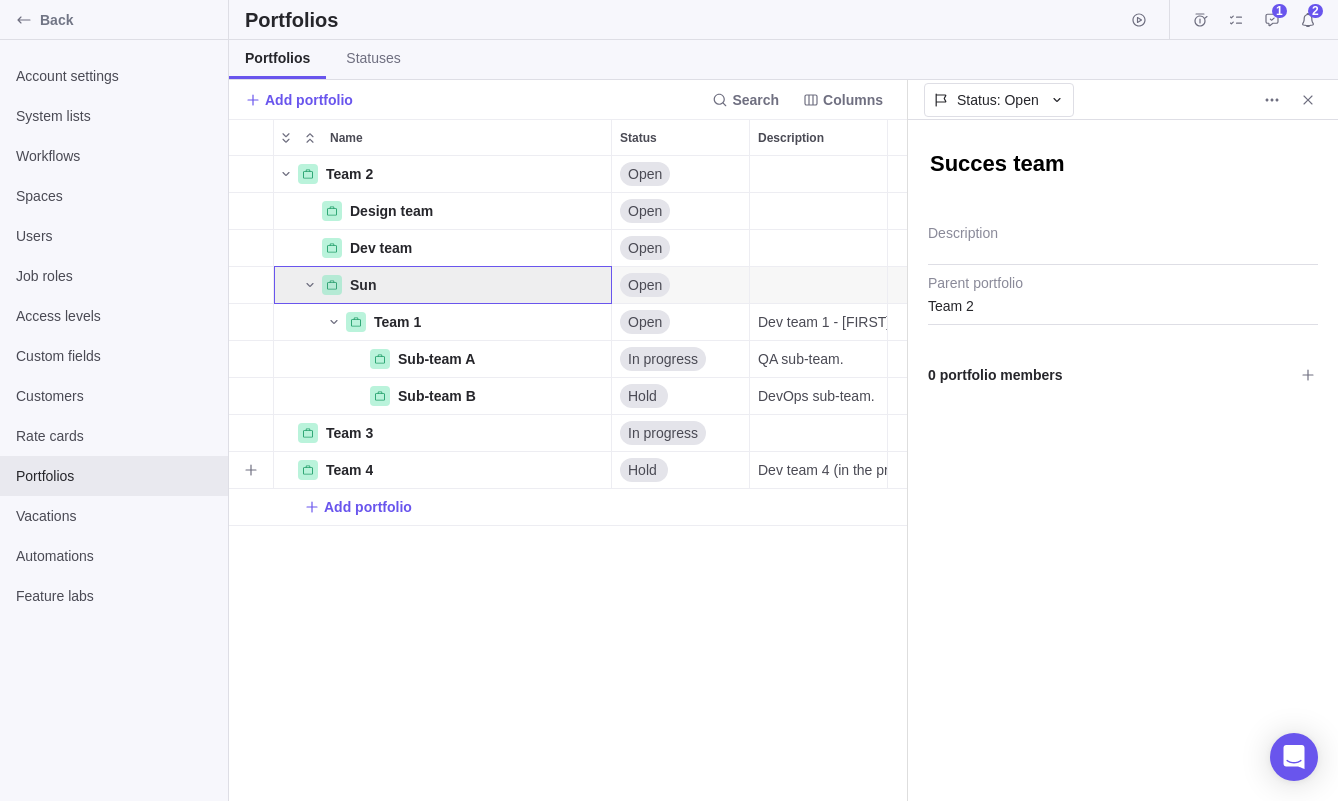 click on "Team 2 Details Open Design team Details Open Dev team Details Open Sun Details Open Team 1 Details Open Dev team 1 - [FIRST], [FIRST], [FIRST]. Sub-team A Details In progress QA sub-team. Sub-team B Details Hold DevOps sub-team. Team 3 Details In progress Team 4 Details Hold Dev team 4 (in the process of hiring). Add portfolio" at bounding box center [568, 478] 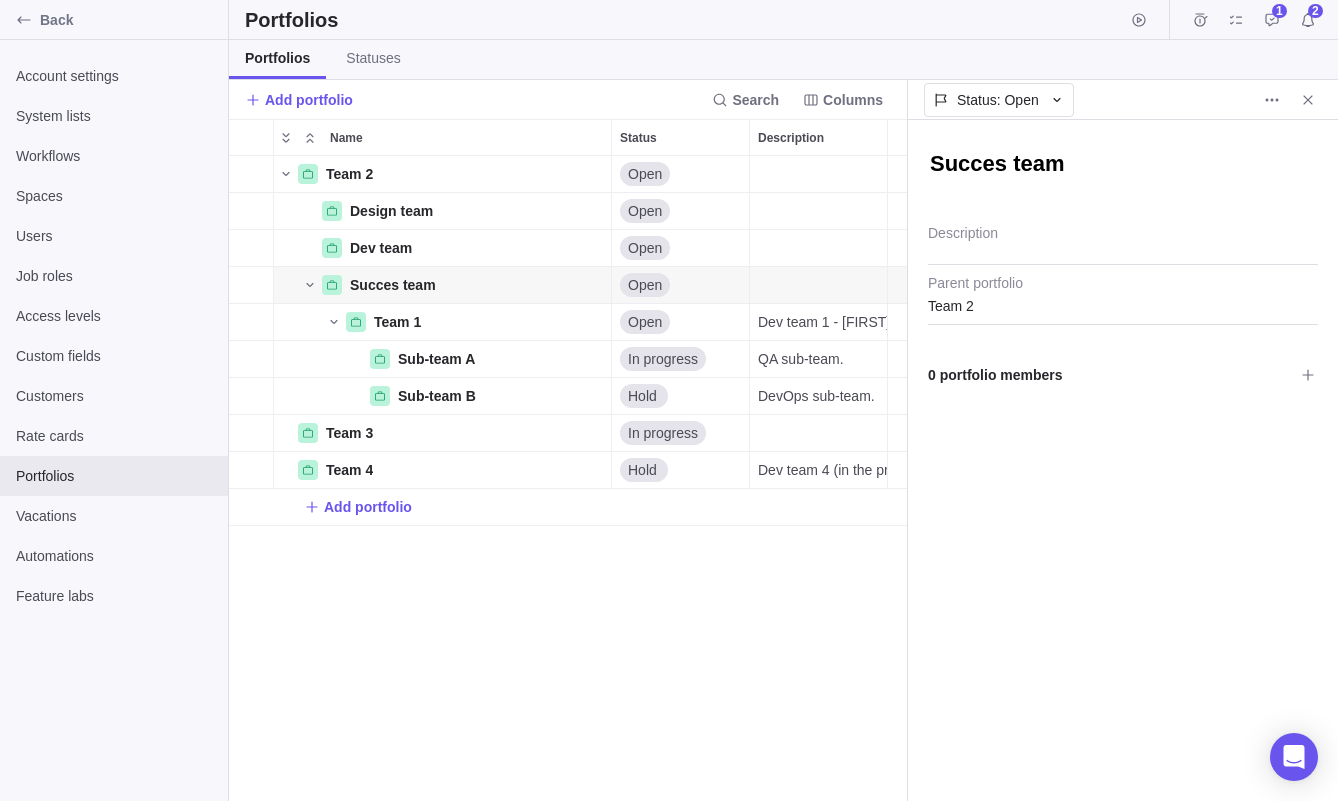 click on "Succes team" at bounding box center [1123, 164] 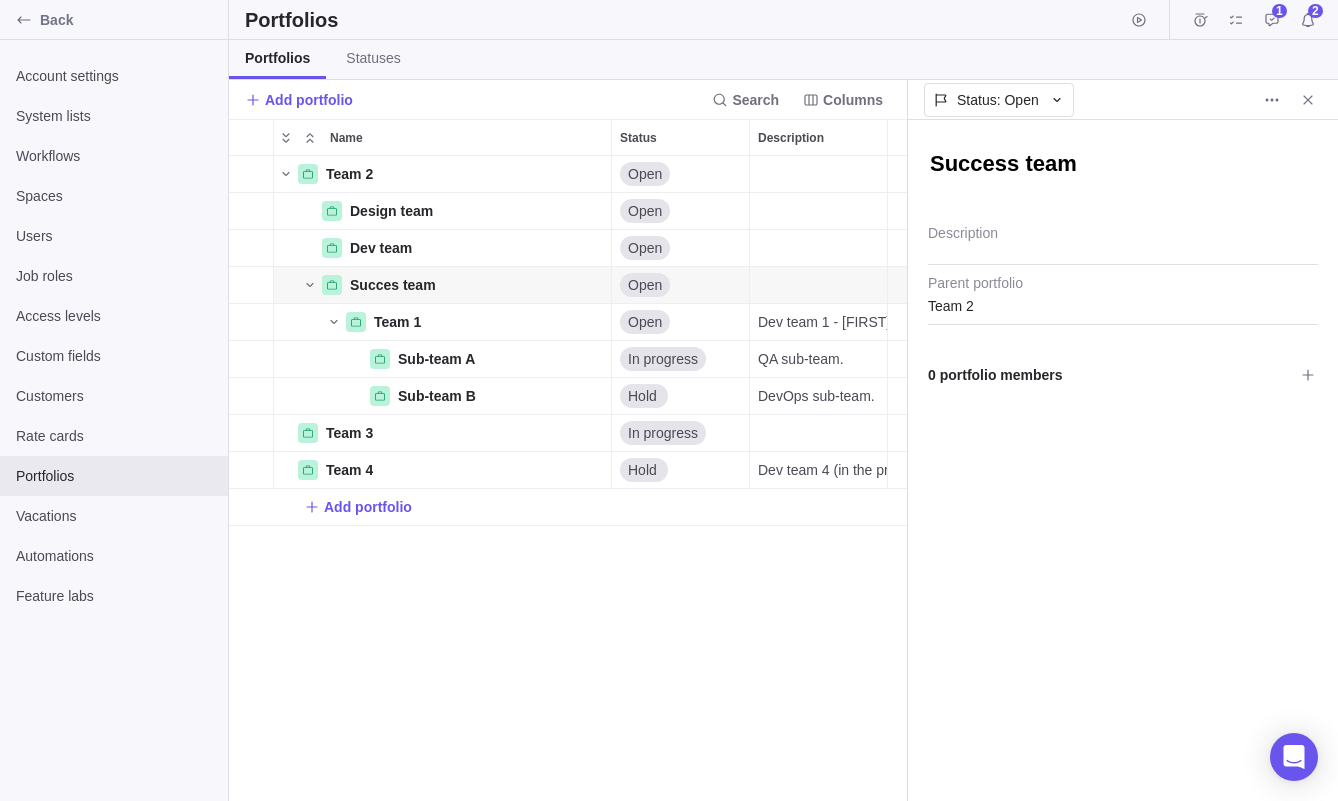 type on "Success team" 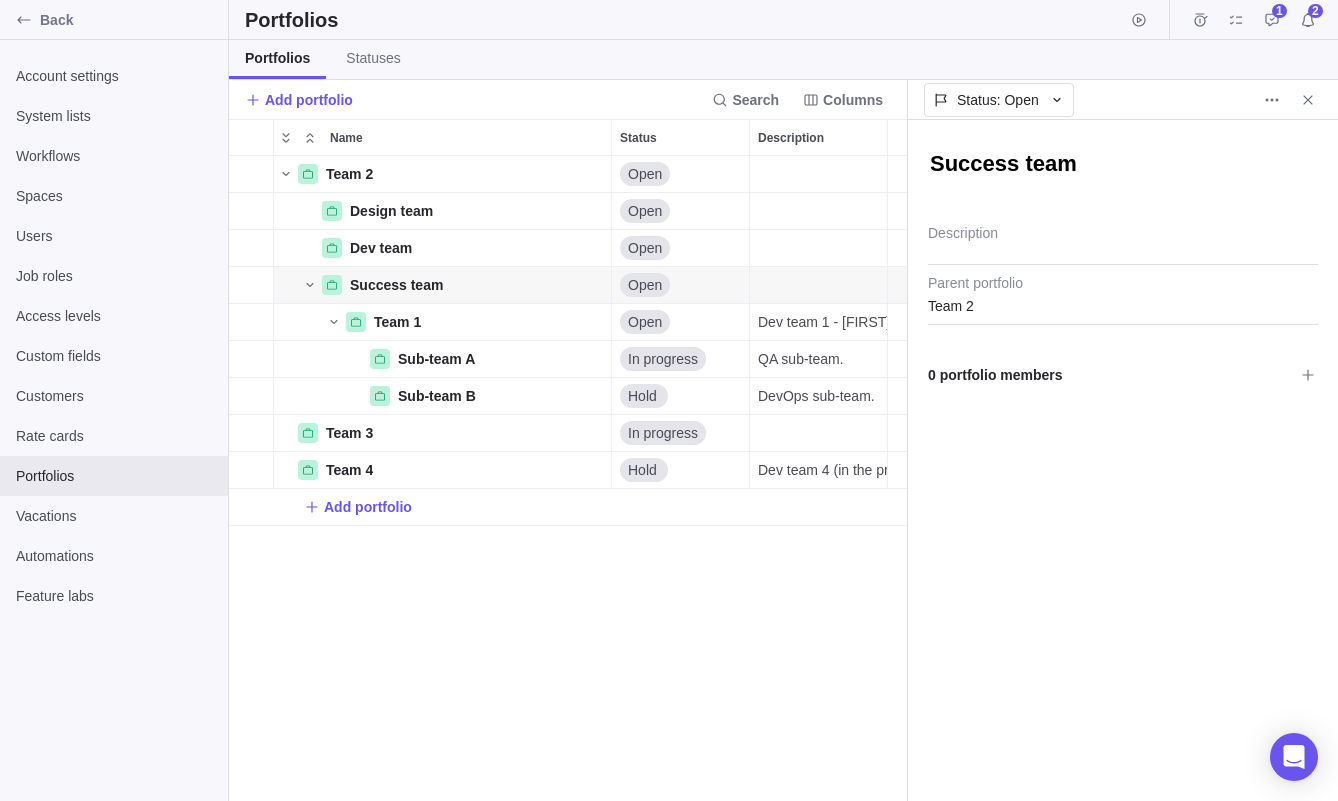 click on "Success team" at bounding box center (1123, 162) 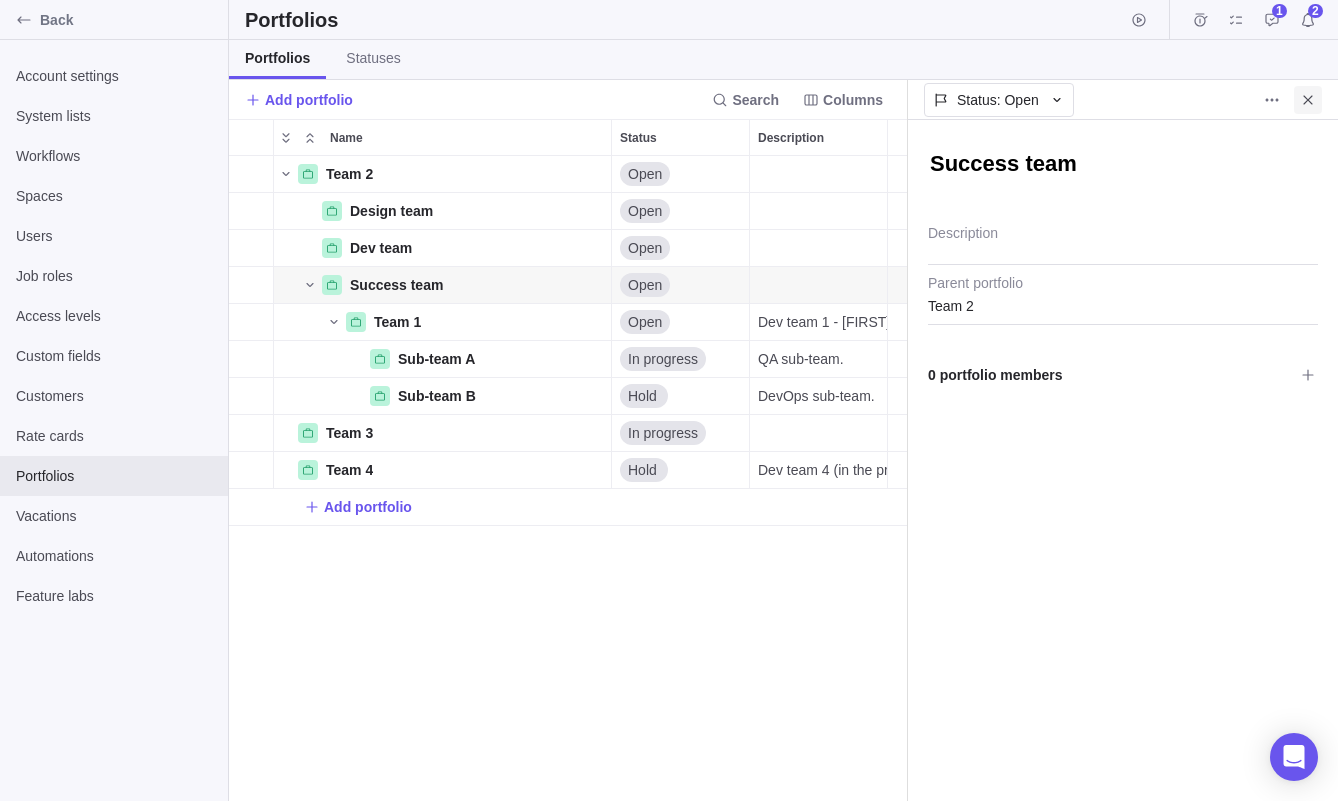 click at bounding box center [1308, 100] 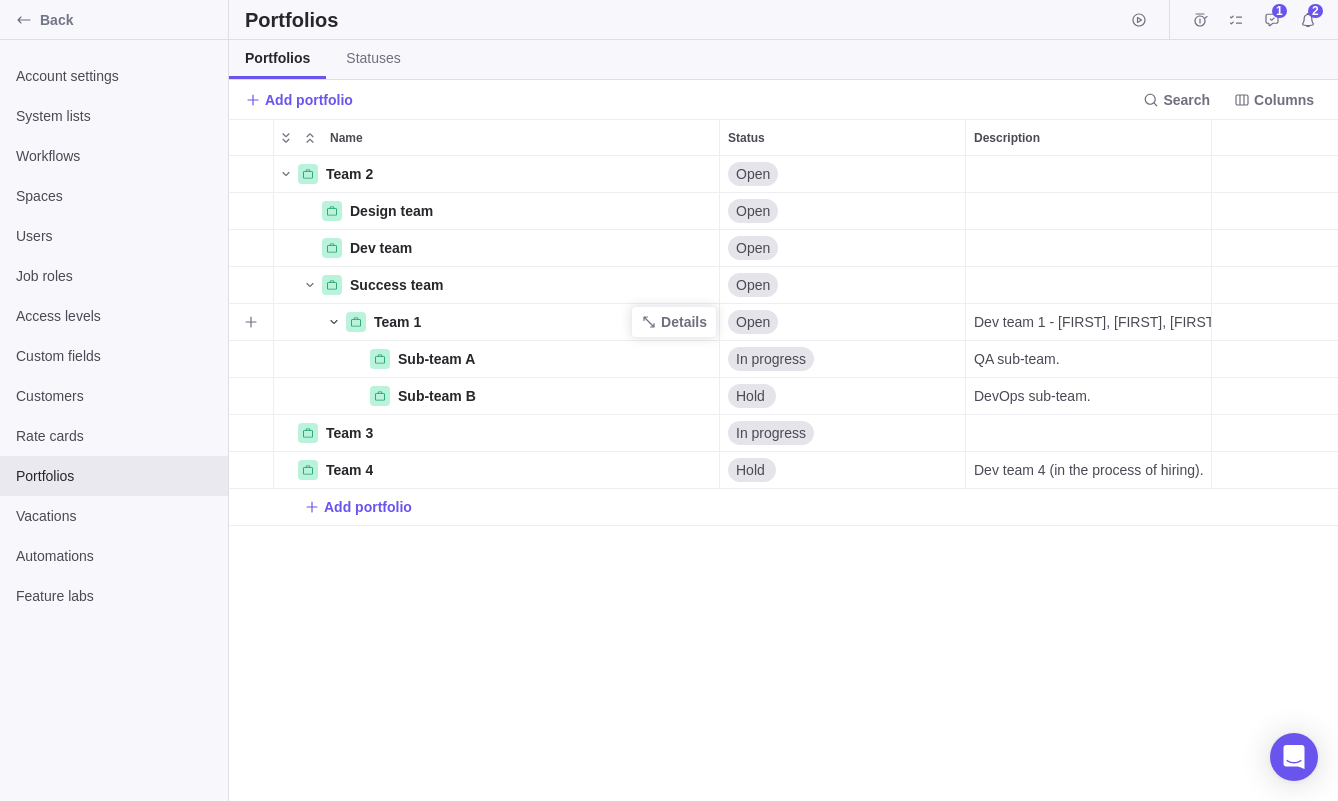 click at bounding box center [334, 322] 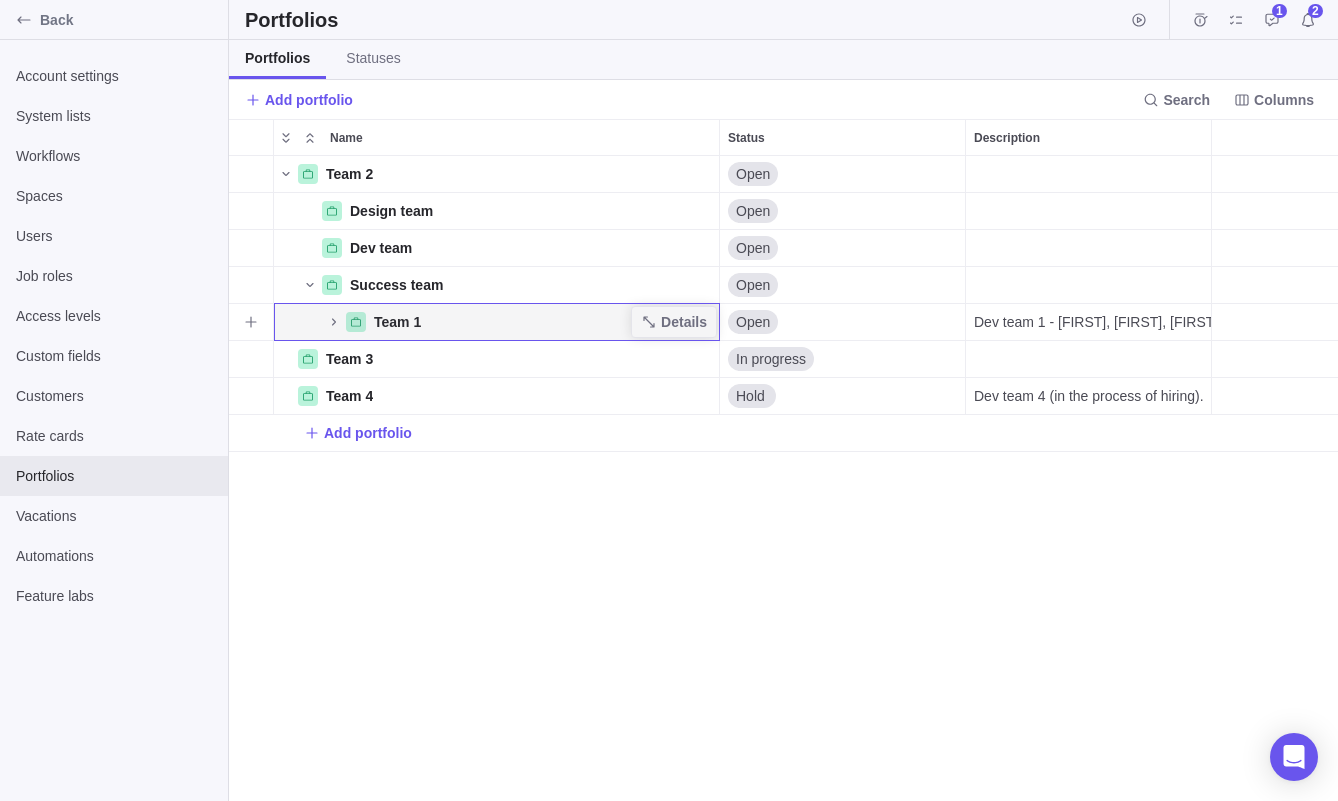click on "Team 1" at bounding box center (397, 322) 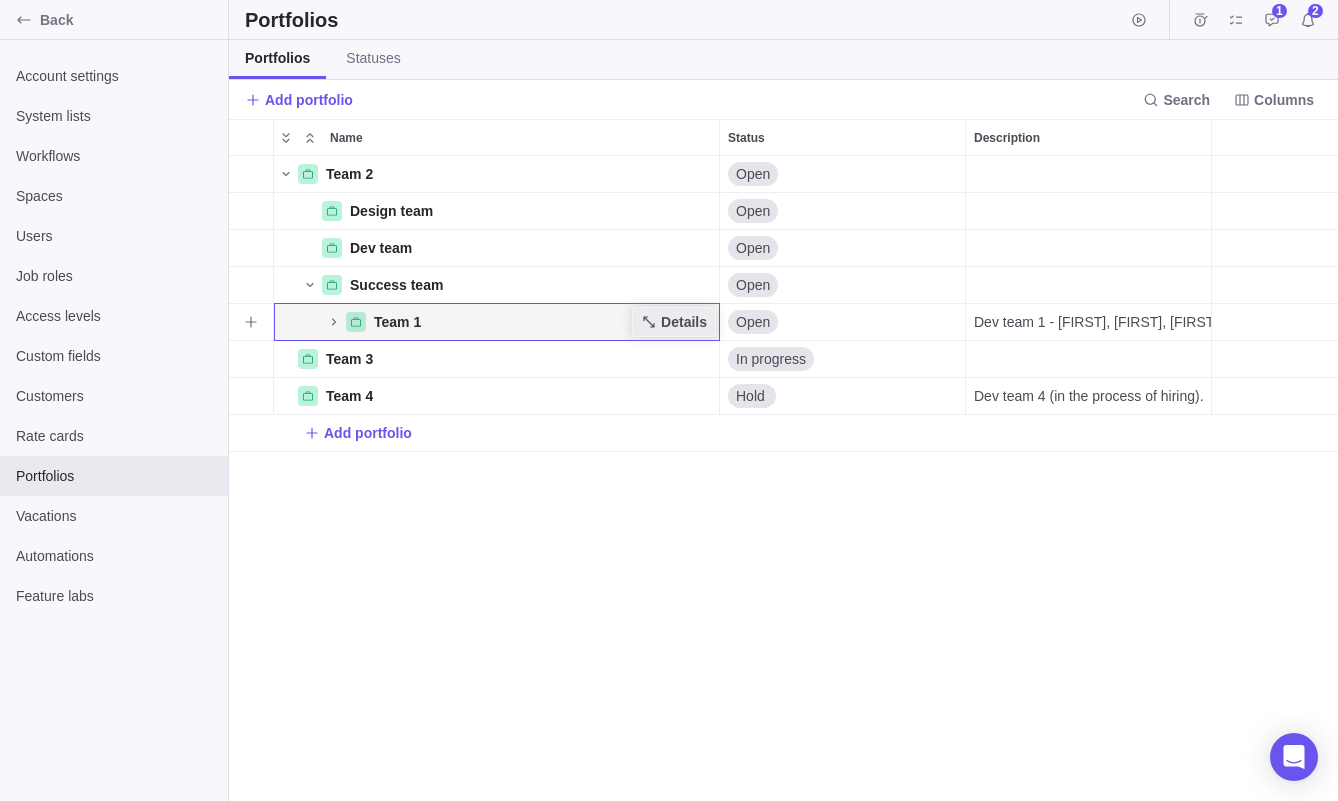 click on "Details" at bounding box center (674, 322) 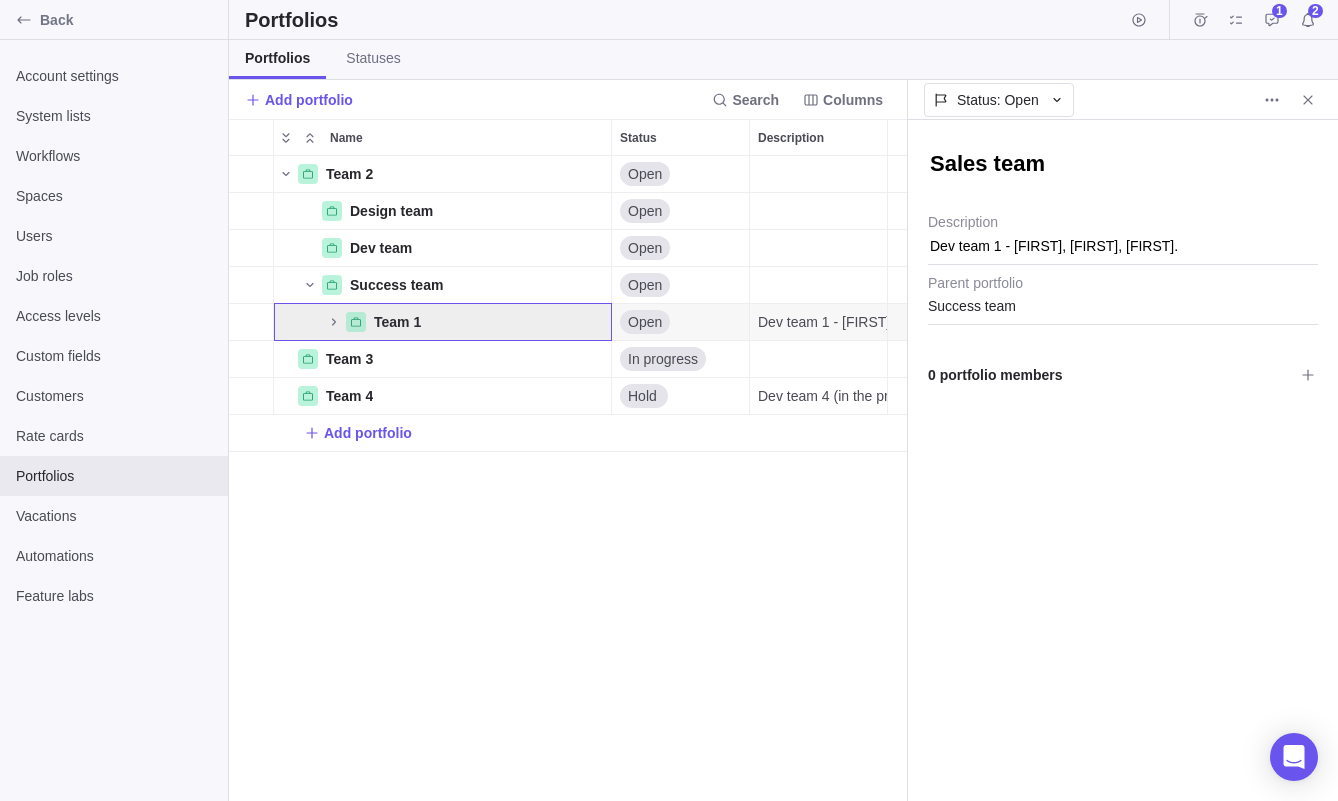 type on "Sales team" 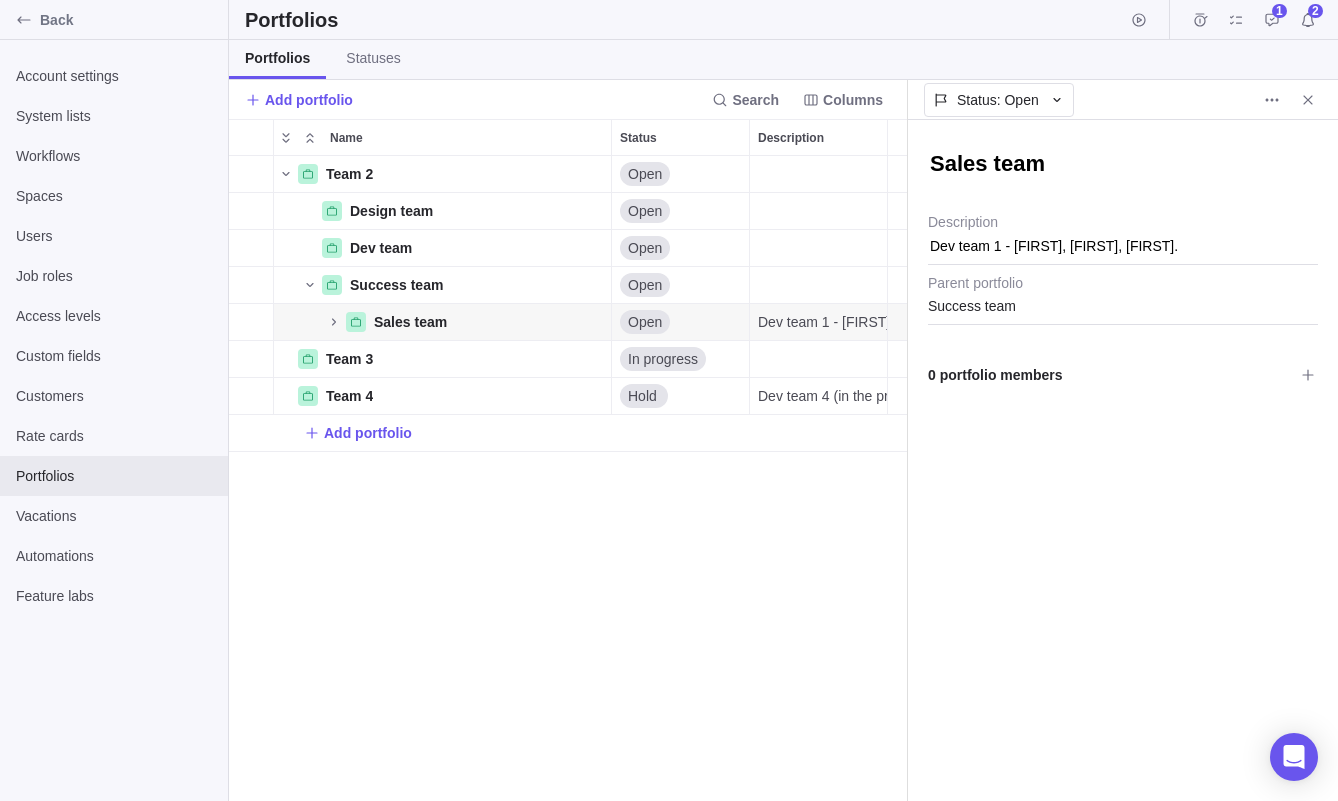 click on "Team 2 Details Open Design team Details Open Dev team Details Open Success team Details Open Sales team Details Open Dev team 1 - [FIRST], [FIRST], [FIRST]. Team 3 Details In progress Team 4 Details Hold Dev team 4 (in the process of hiring). Add portfolio" at bounding box center (568, 478) 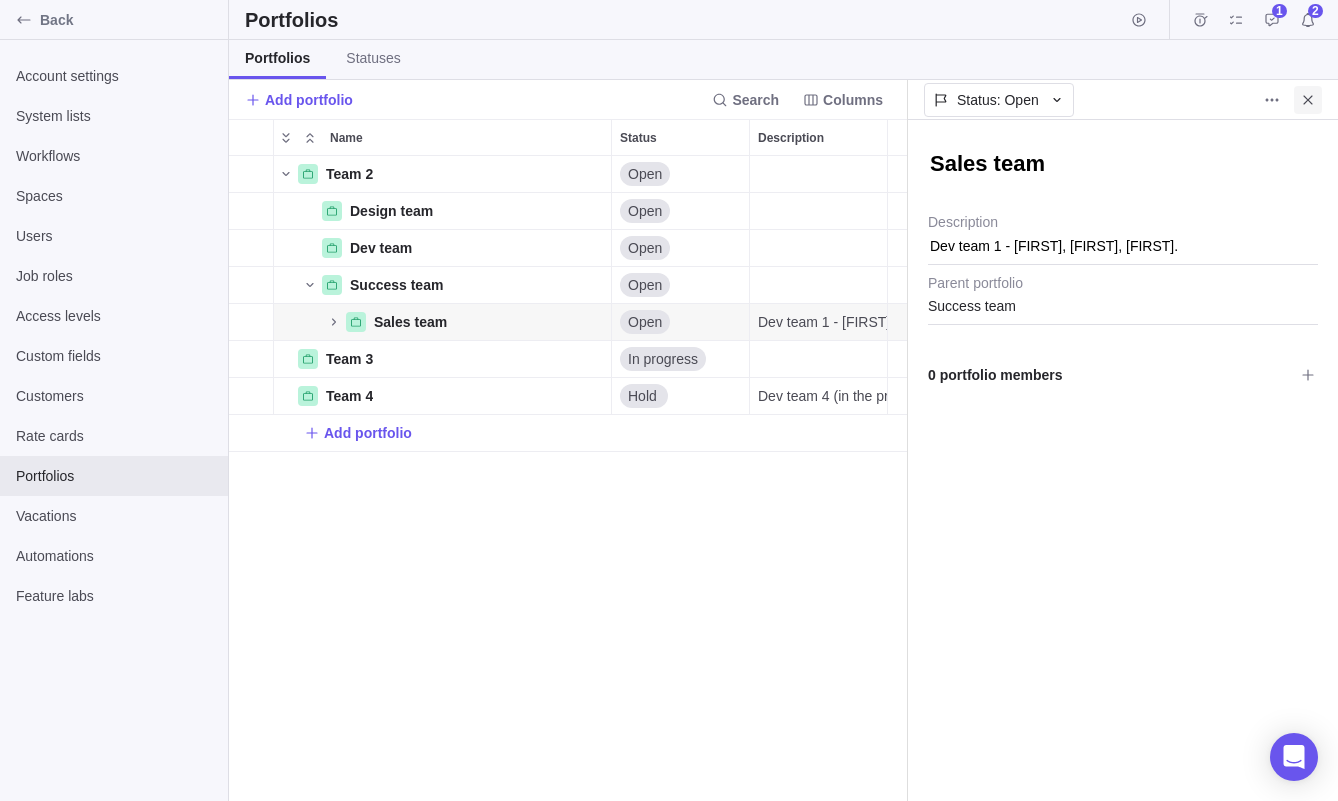 click at bounding box center (1308, 100) 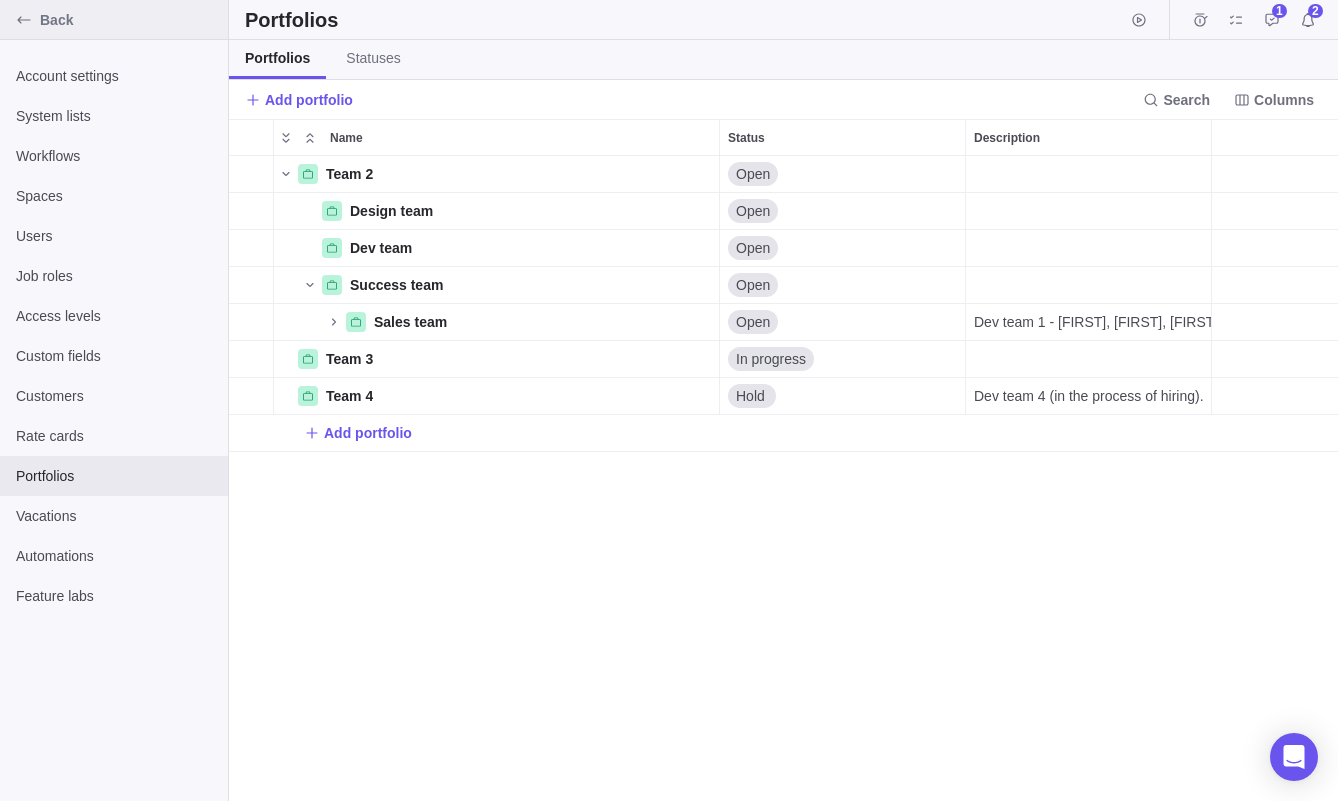 click on "Back" at bounding box center [130, 20] 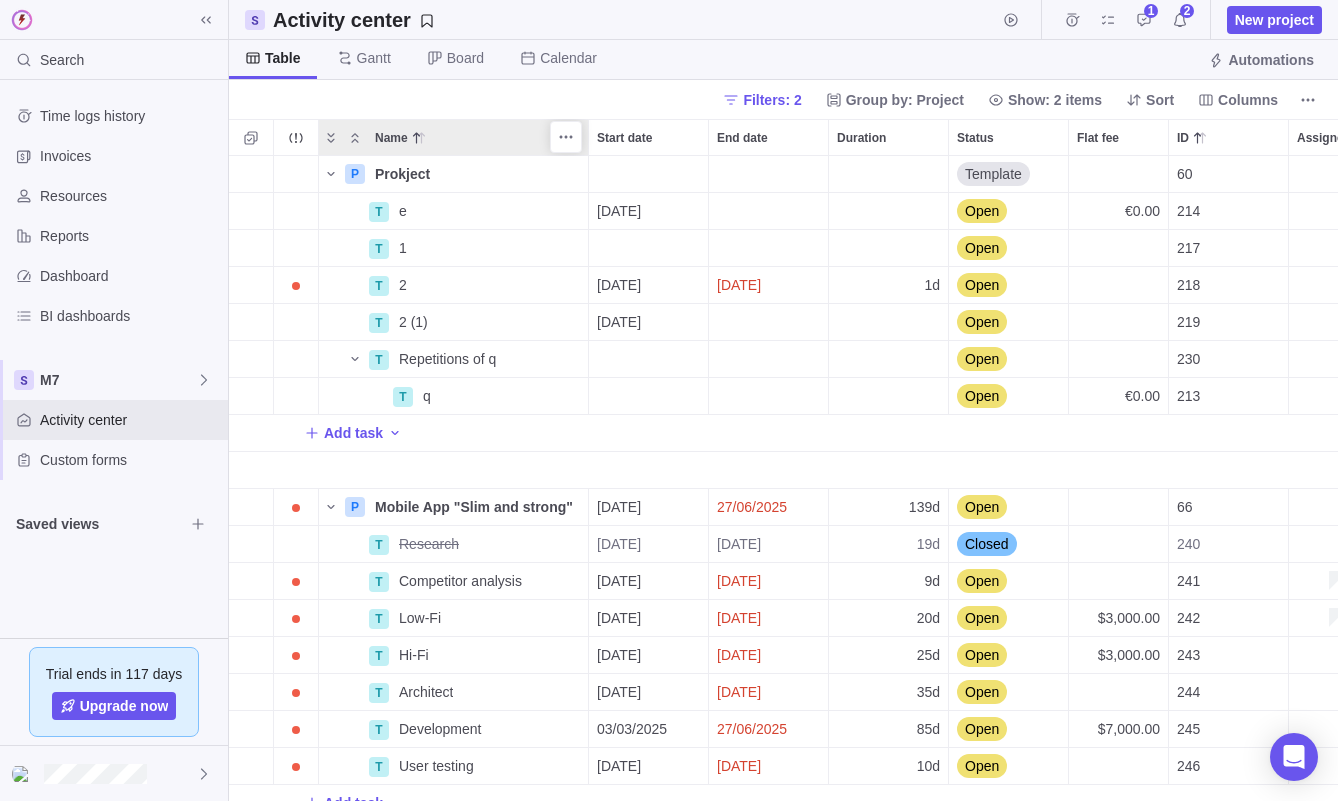 scroll, scrollTop: 1, scrollLeft: 1, axis: both 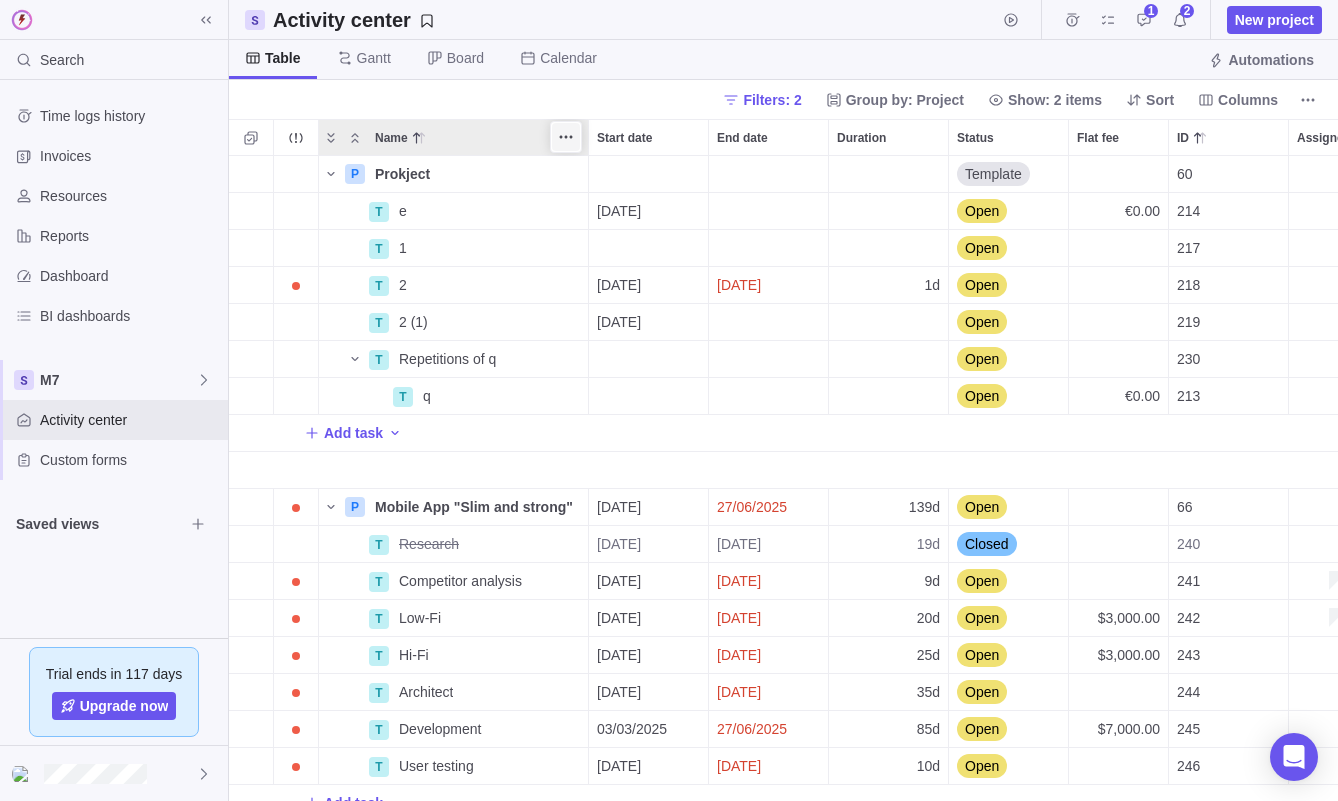 click at bounding box center (566, 137) 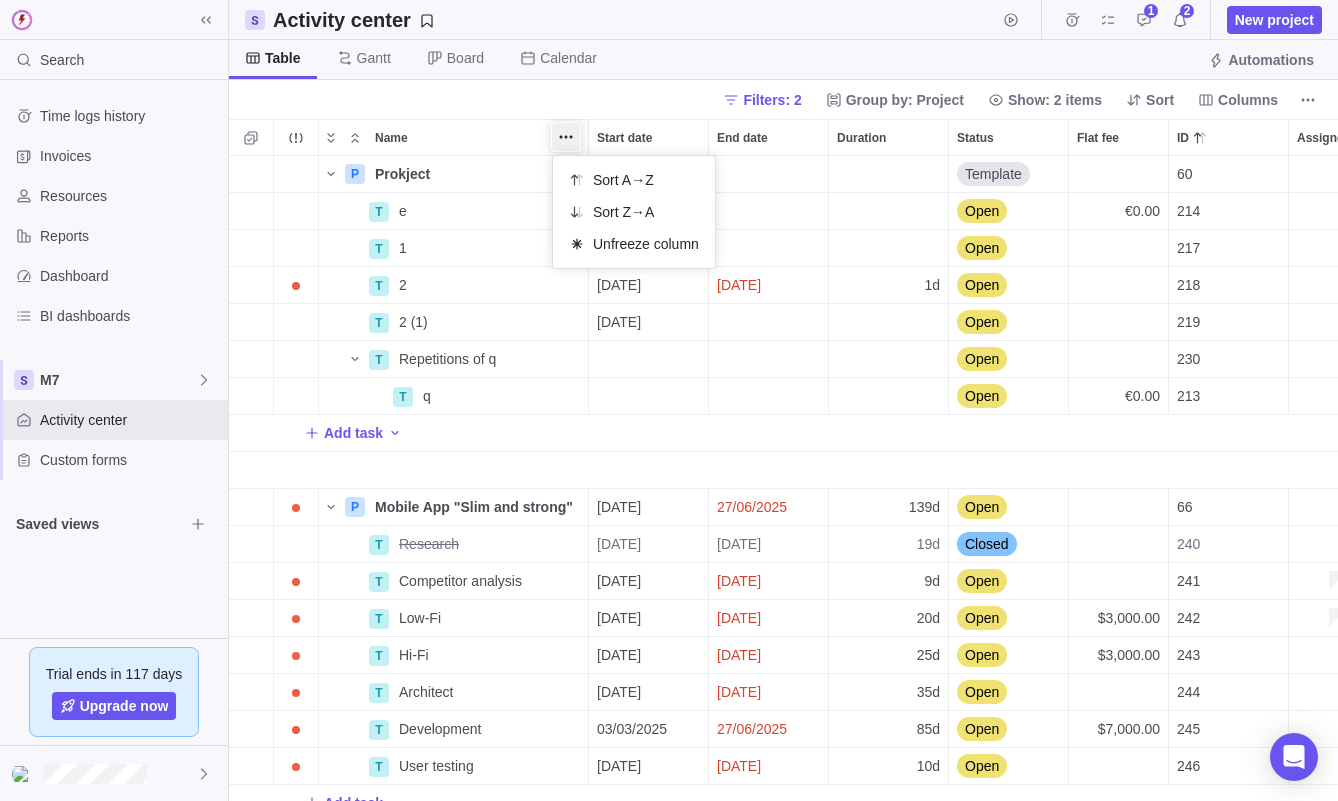 click on "Search Time logs history Invoices Resources Reports Dashboard BI dashboards M7 Activity center Custom forms Saved views Trial ends in [DAYS] days Upgrade now Activity center 1 2 New project Table Gantt Board Calendar Automations Filters: 2 Group by: Project Show: 2 items Sort Columns Name Start date End date Duration Status Flat fee ID Assignees Portfolio Description P Prokject Details Template 60 +5 Sub-team A 1 T e Details [DATE] Open €0.00 214 T 1 Details Open 217 T 2 Details [DATE] [DATE] 1d Open 218 T 2 (1) Details [DATE] Open 219 T Repetitions of q Details Open 230 T q Details Open €0.00 213 Add task P Mobile App "Slim and strong" Details [DATE] [DATE] 139d Open 66 +3 1 T Research Details [DATE] [DATE] 19d Closed 240 T Competitor analysis Details [DATE] [DATE] 9d Open 241ASMNCV ASJV QWEJV CQJN CVAJSDN CQWKJDS CSJDNC XN NN MN JN j ljnsdn valjd vadjv adj vljds vadj v T Low-Fi Details [DATE] [DATE] 20d Open $3,000.00 242 T Hi-Fi Details 25d Open" at bounding box center [669, 400] 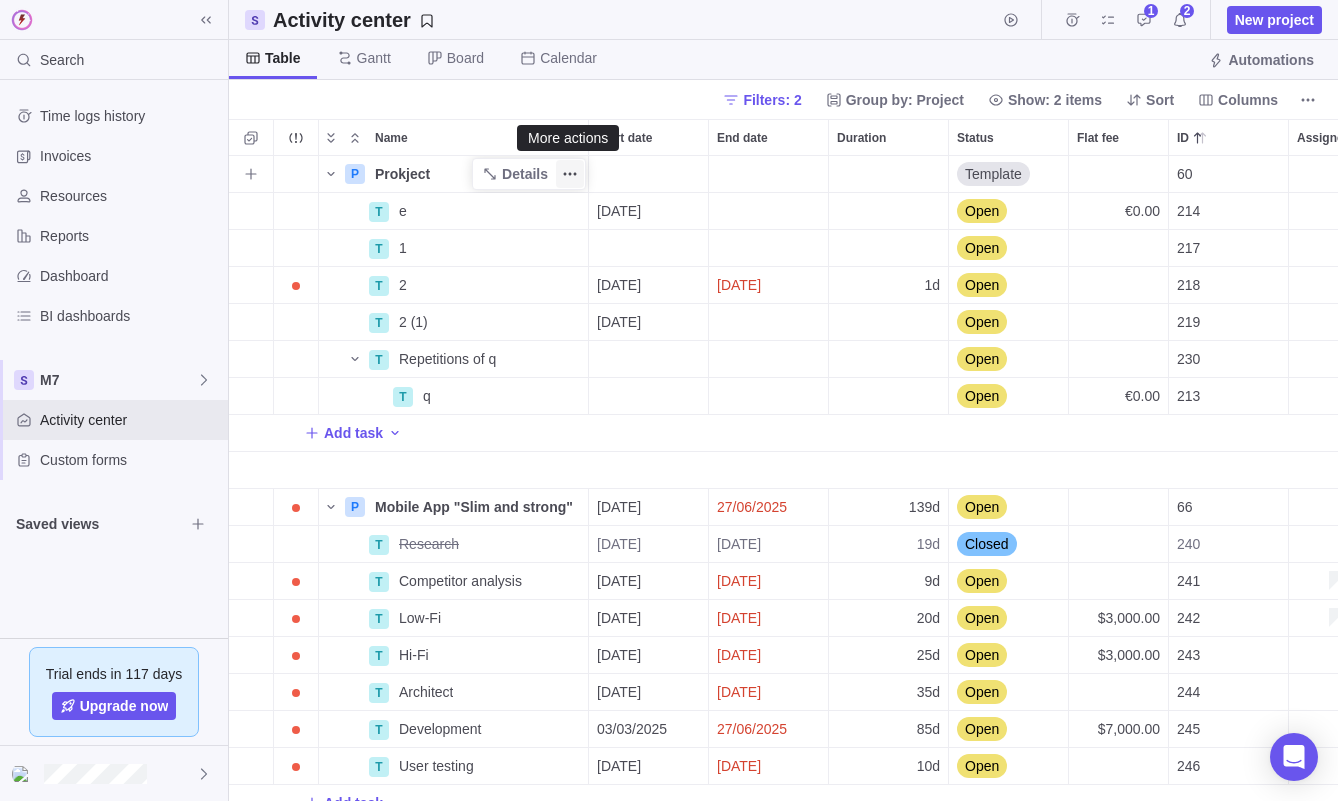 click at bounding box center (570, 174) 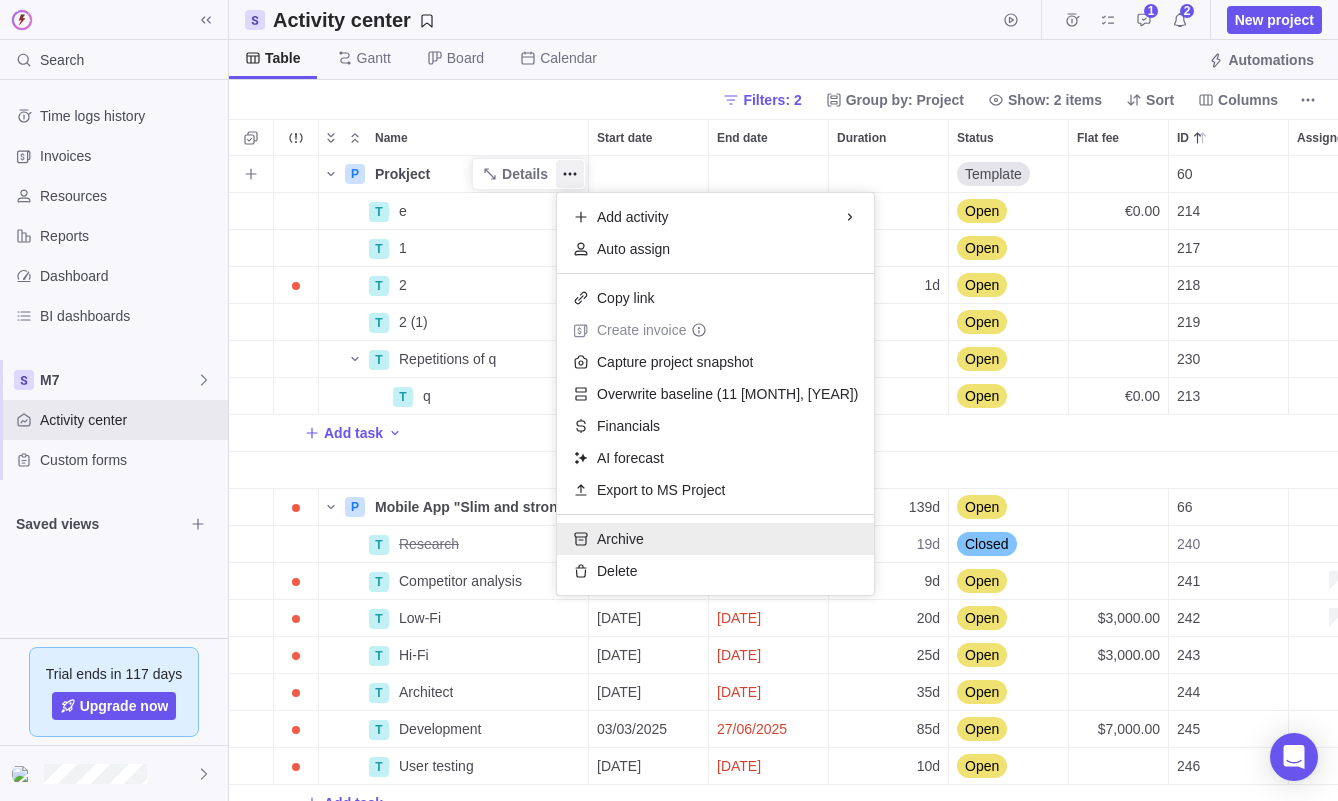 click on "Archive" at bounding box center [620, 539] 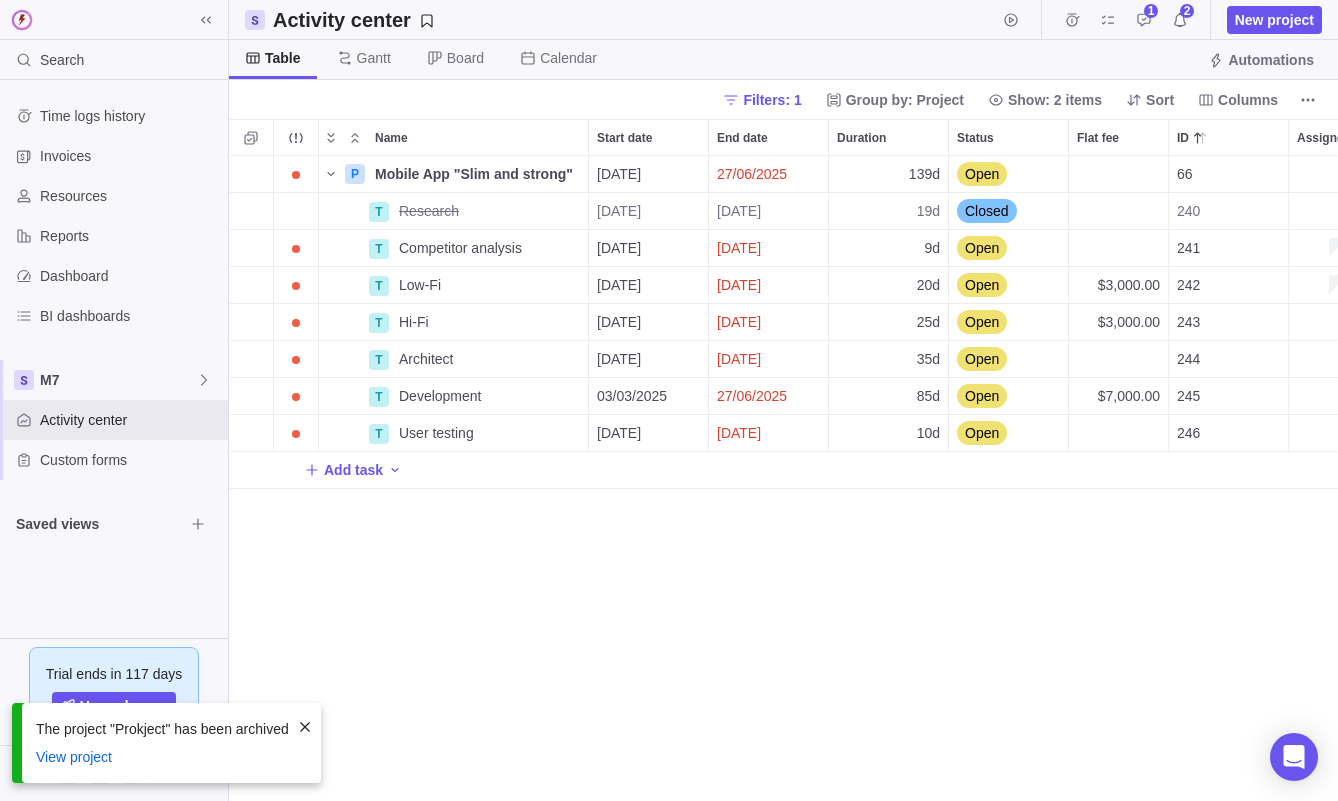 scroll, scrollTop: 1, scrollLeft: 1, axis: both 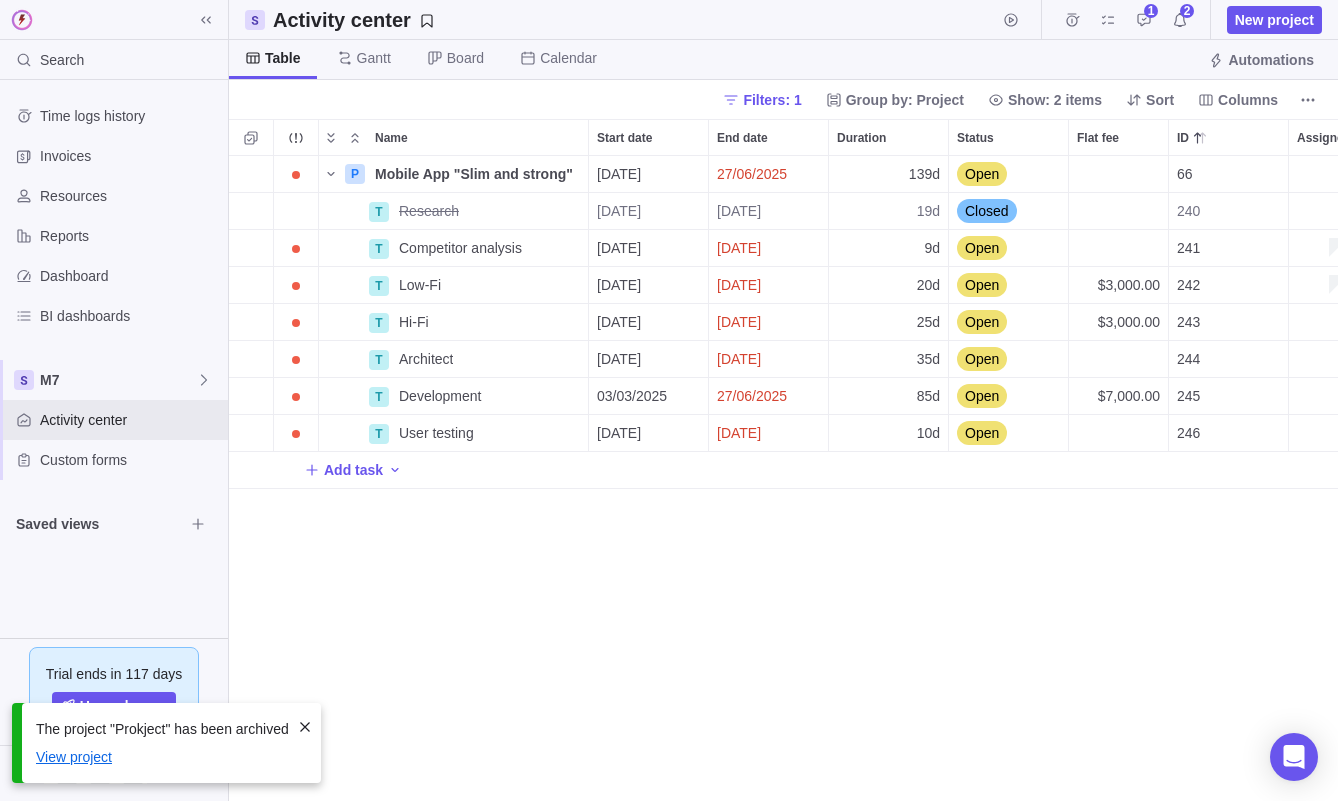 click on "View project" at bounding box center (162, 757) 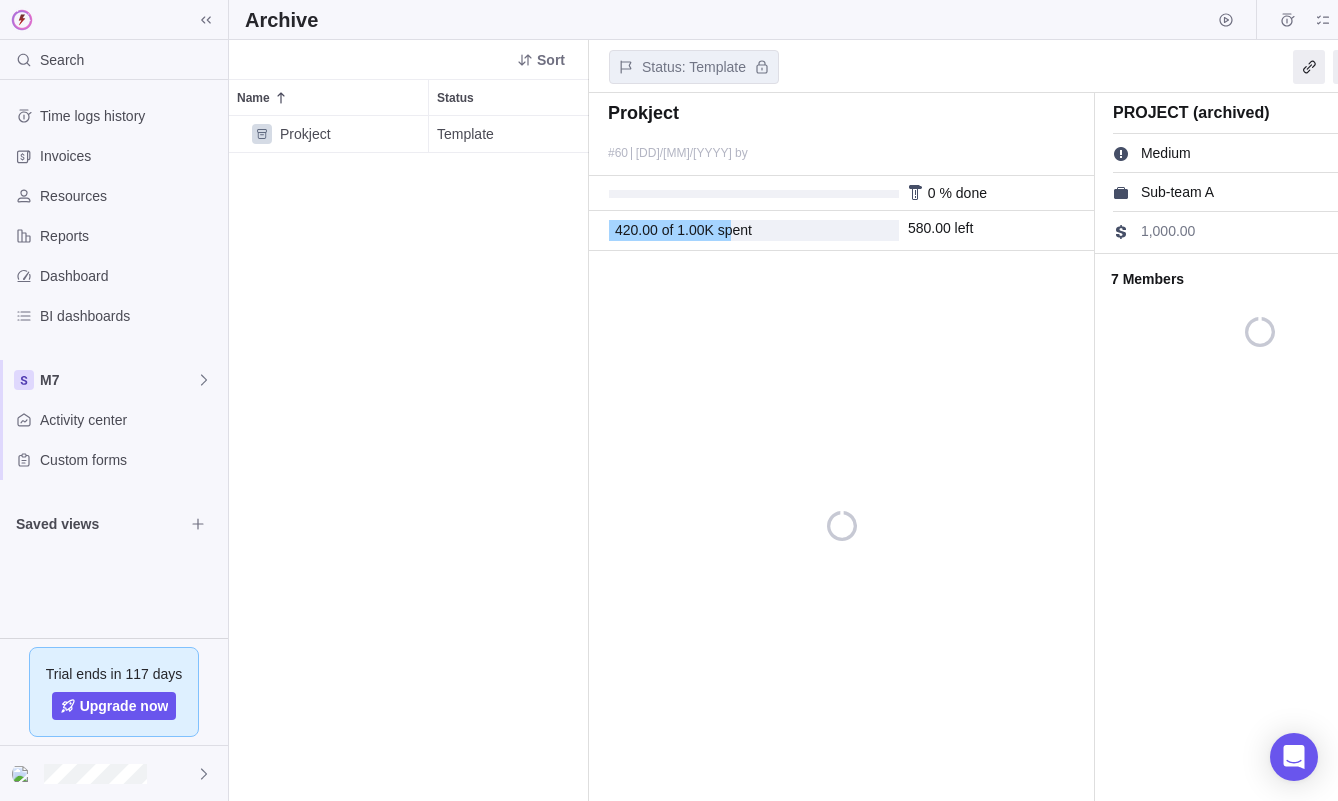 scroll, scrollTop: 0, scrollLeft: 0, axis: both 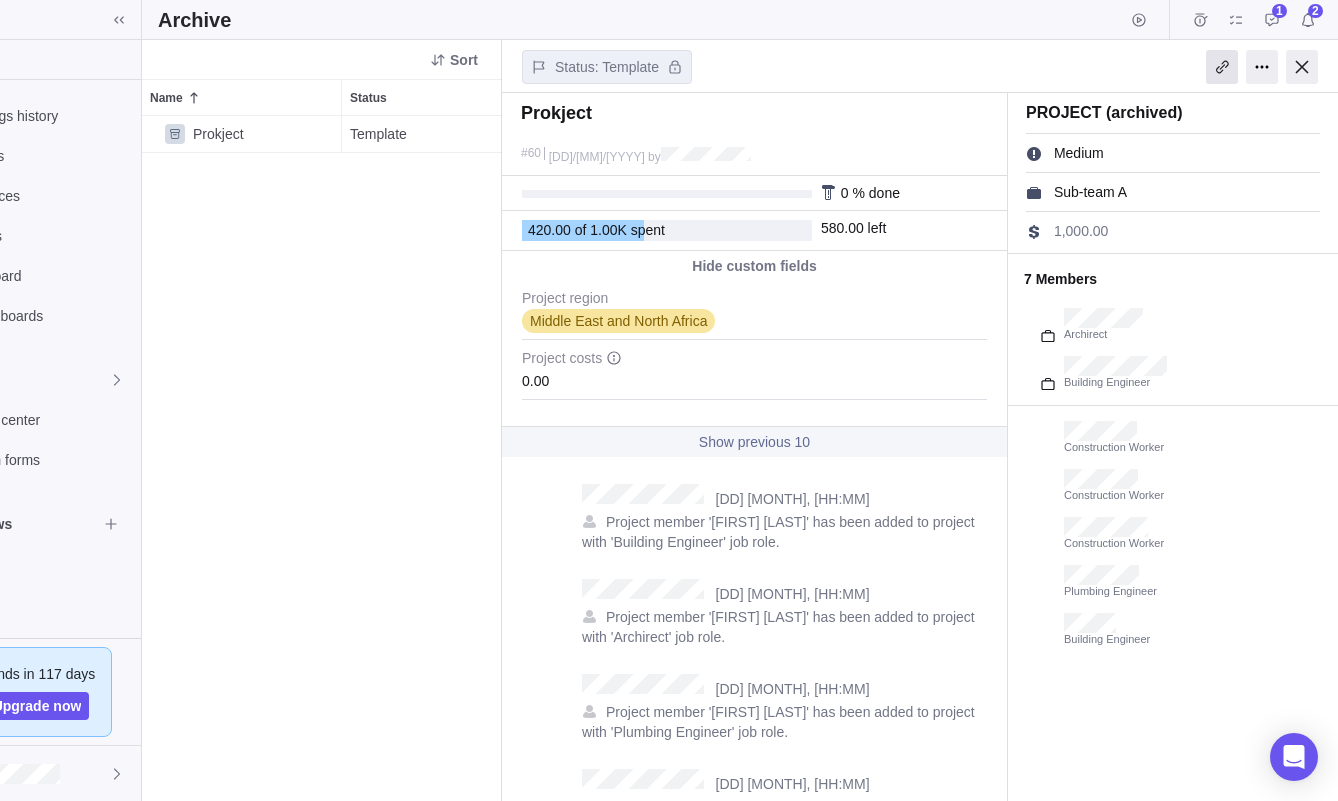 click at bounding box center [1302, 67] 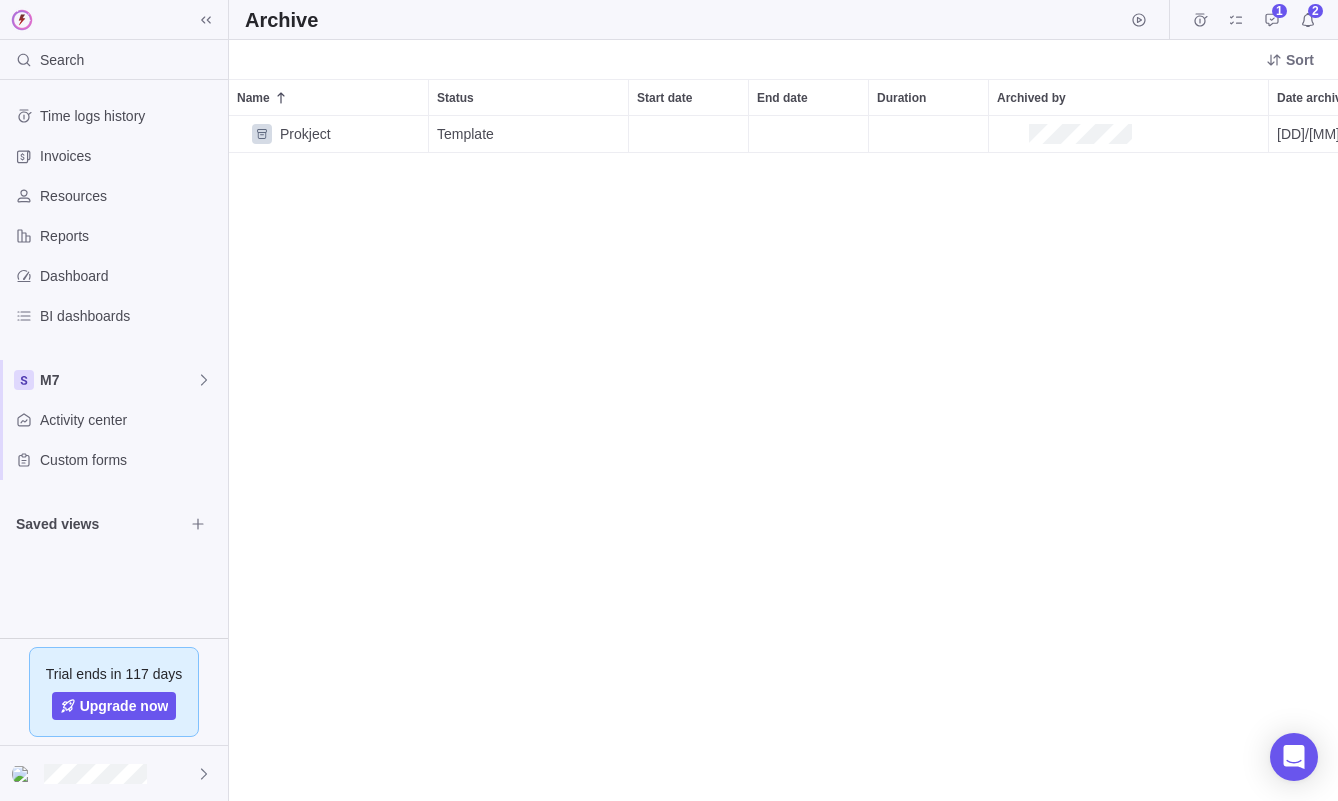 scroll, scrollTop: 0, scrollLeft: 0, axis: both 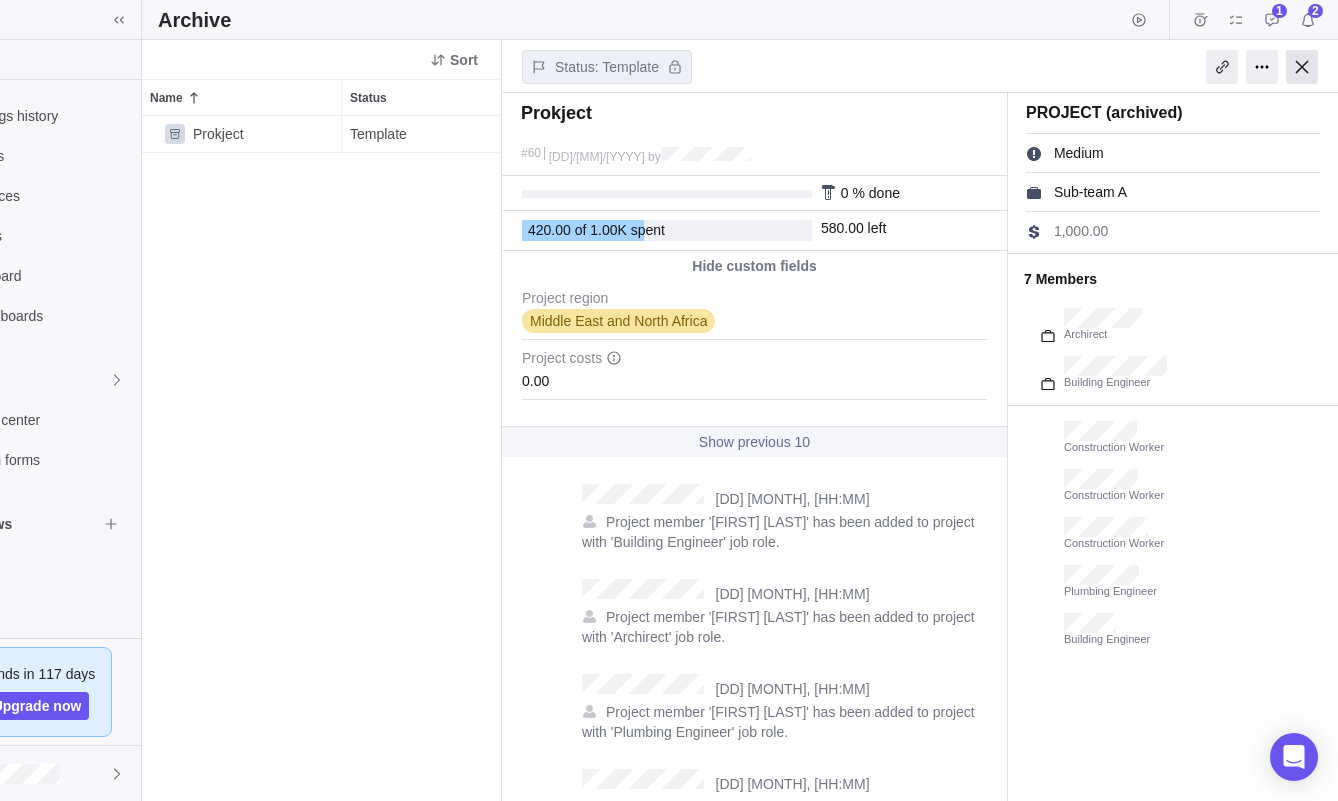 click at bounding box center [1302, 67] 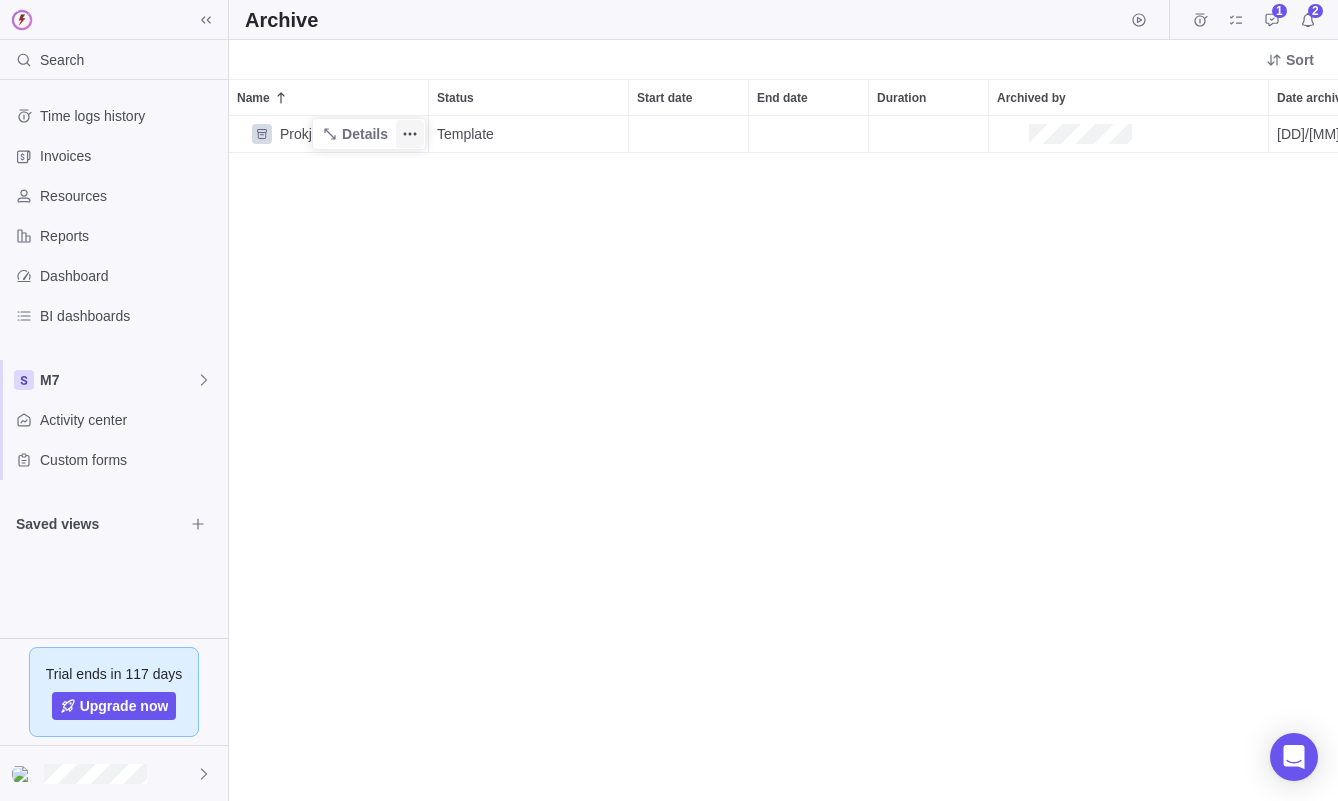 click at bounding box center [410, 134] 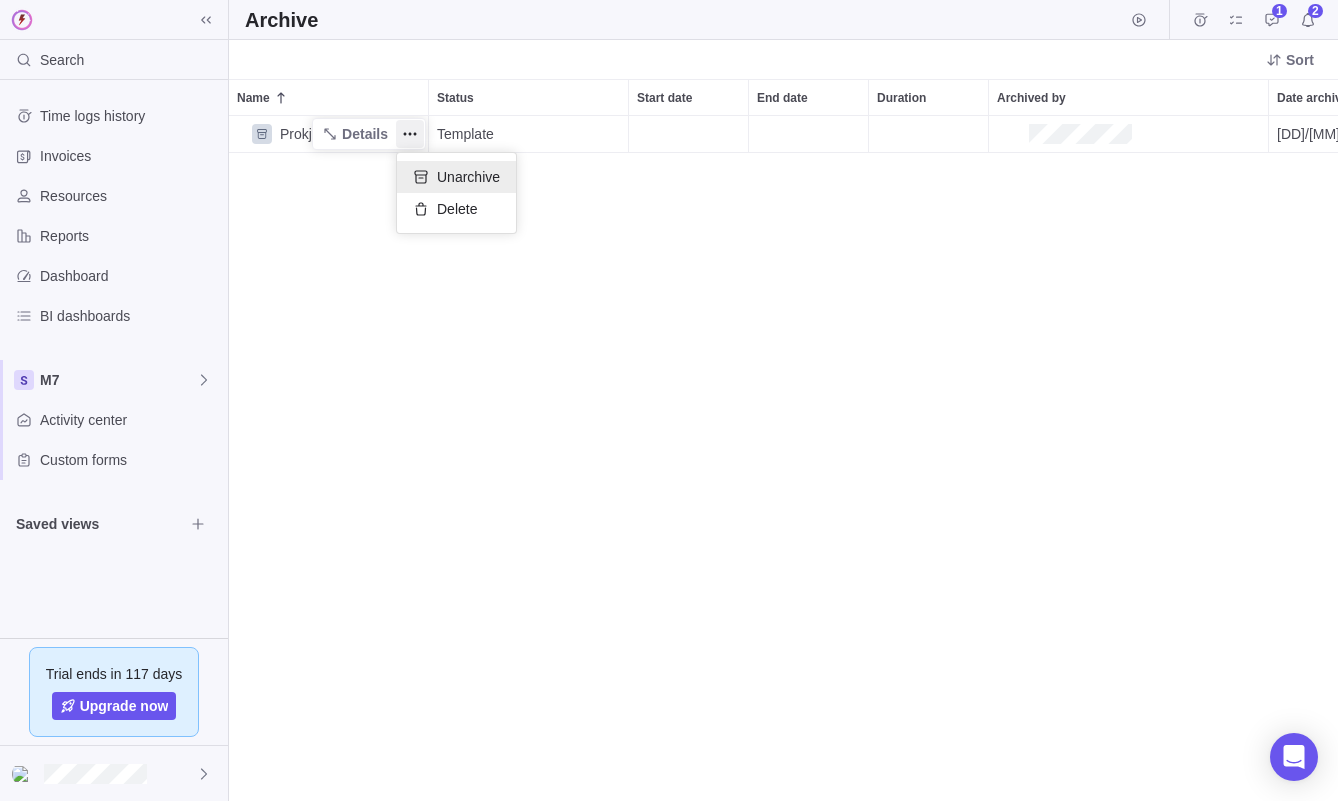 click on "Unarchive" at bounding box center [456, 177] 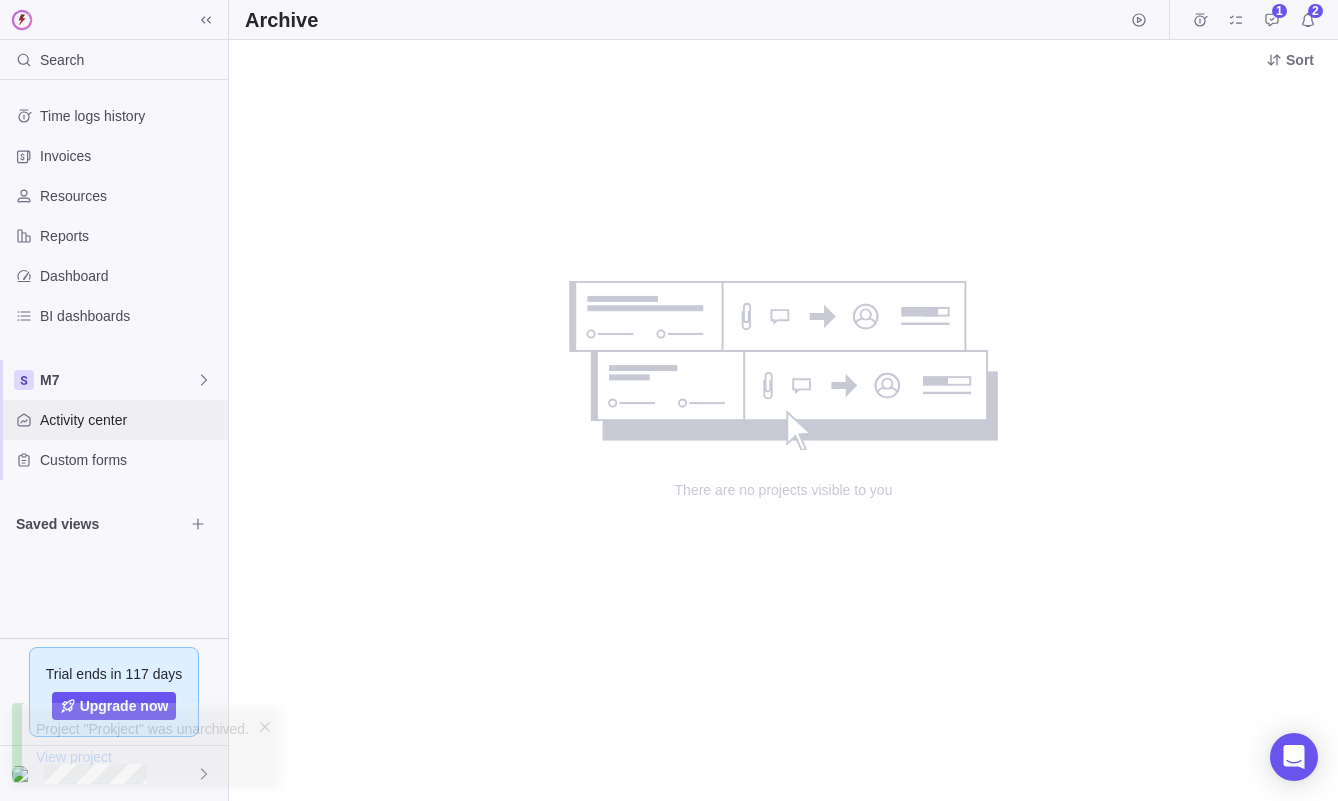 click on "Activity center" at bounding box center (130, 420) 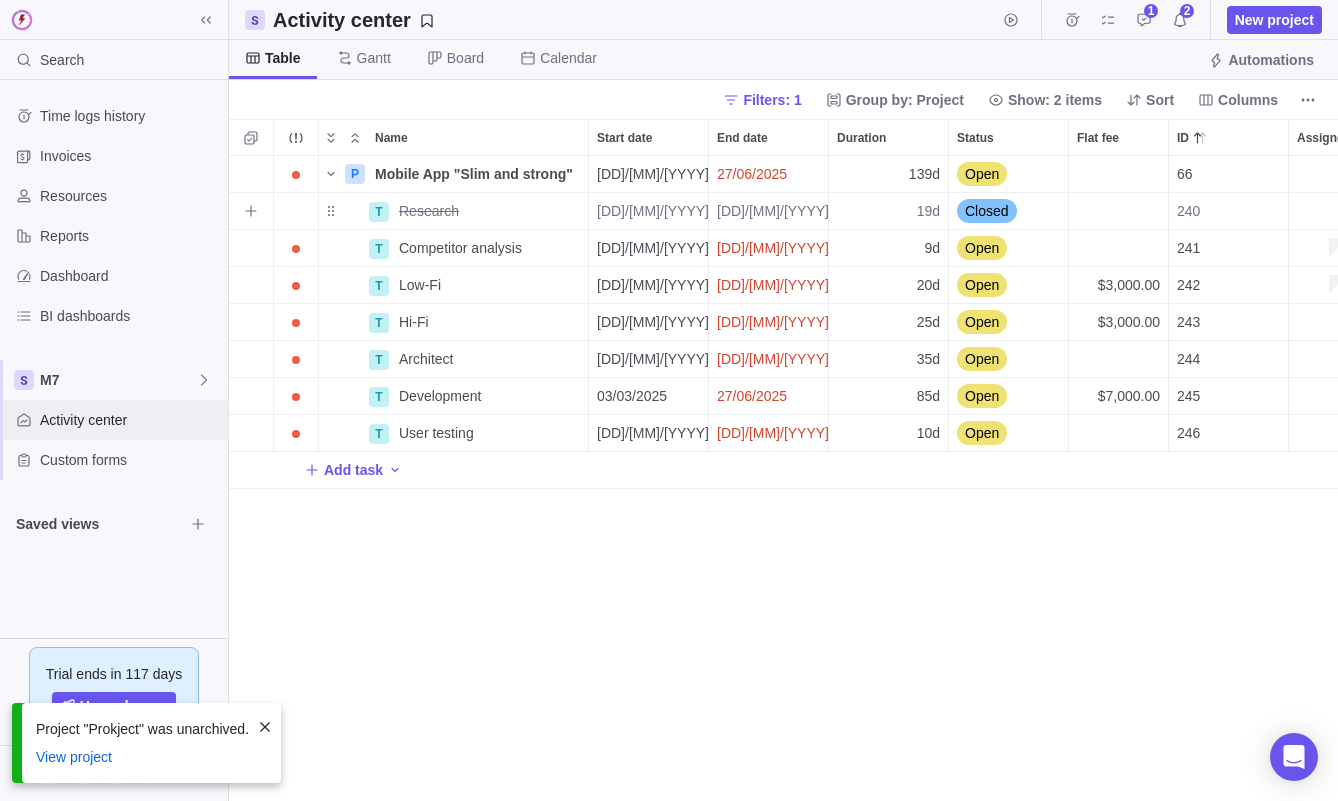 scroll, scrollTop: 1, scrollLeft: 1, axis: both 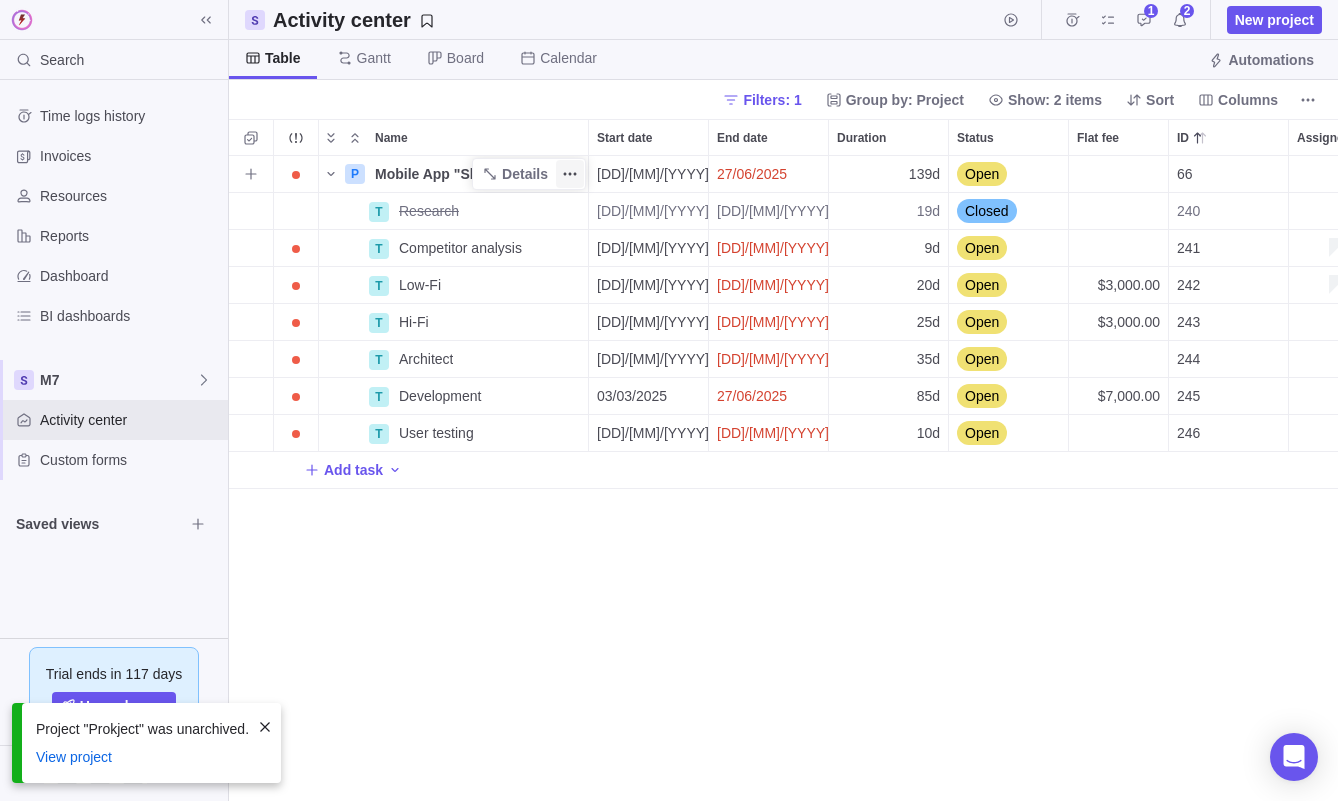 click at bounding box center (570, 174) 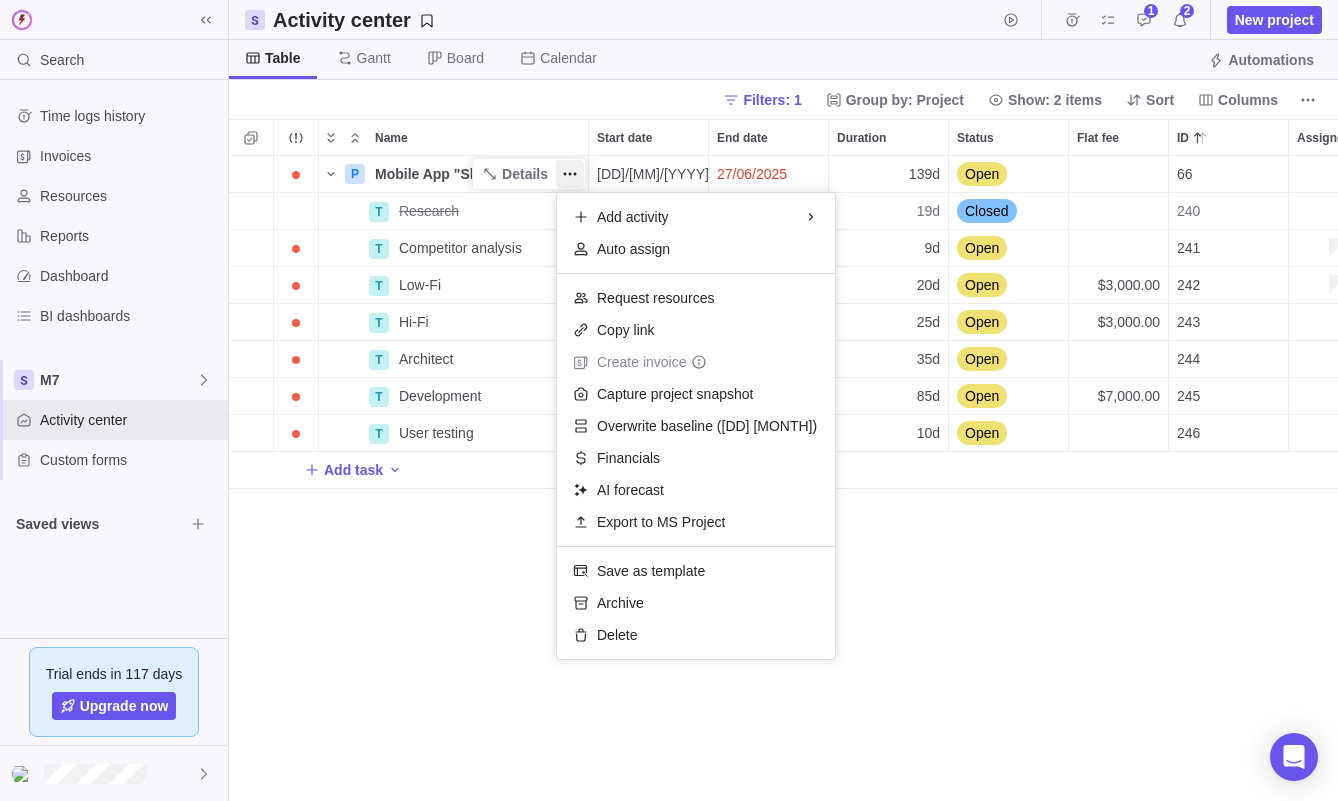 click on "P Mobile App "Slim and strong" Details 16/12/2024 27/06/2025 139d Open 66 +3 1 T Research Details 16/12/2024 20/12/2024 19d Closed 240 T Competitor analysis Details 16/12/2024 27/12/2024 9d Open 241 ASMNCV ASJV QWEJV CQJN CVAJSDN CQWKJDS CSJDNC XN NN MN JN j ljnsdn valjd vadjv adj vljds vadj v T Low-Fi Details 13/01/2025 07/02/2025 20d Open $3,000.00 242 T Hi-Fi Details 24/02/2025 28/03/2025 25d Open $3,000.00 243 T Architect Details 13/01/2025 28/02/2025 35d Open 244 T Development Details 03/03/2025 27/06/2025 85d Open $7,000.00 245 T User testing Details 10/02/2025 21/02/2025 10d Open 246 1 Add task" at bounding box center [783, 478] 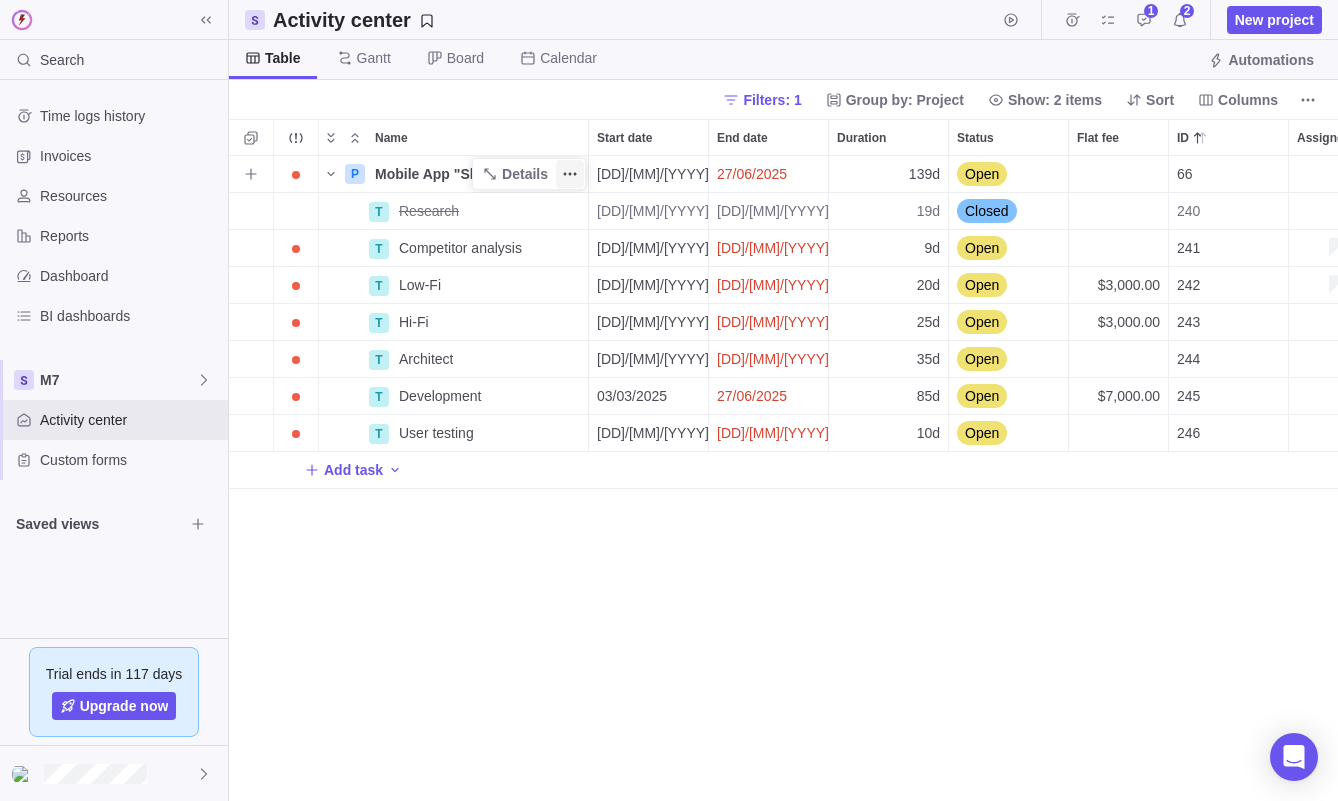 click at bounding box center [570, 174] 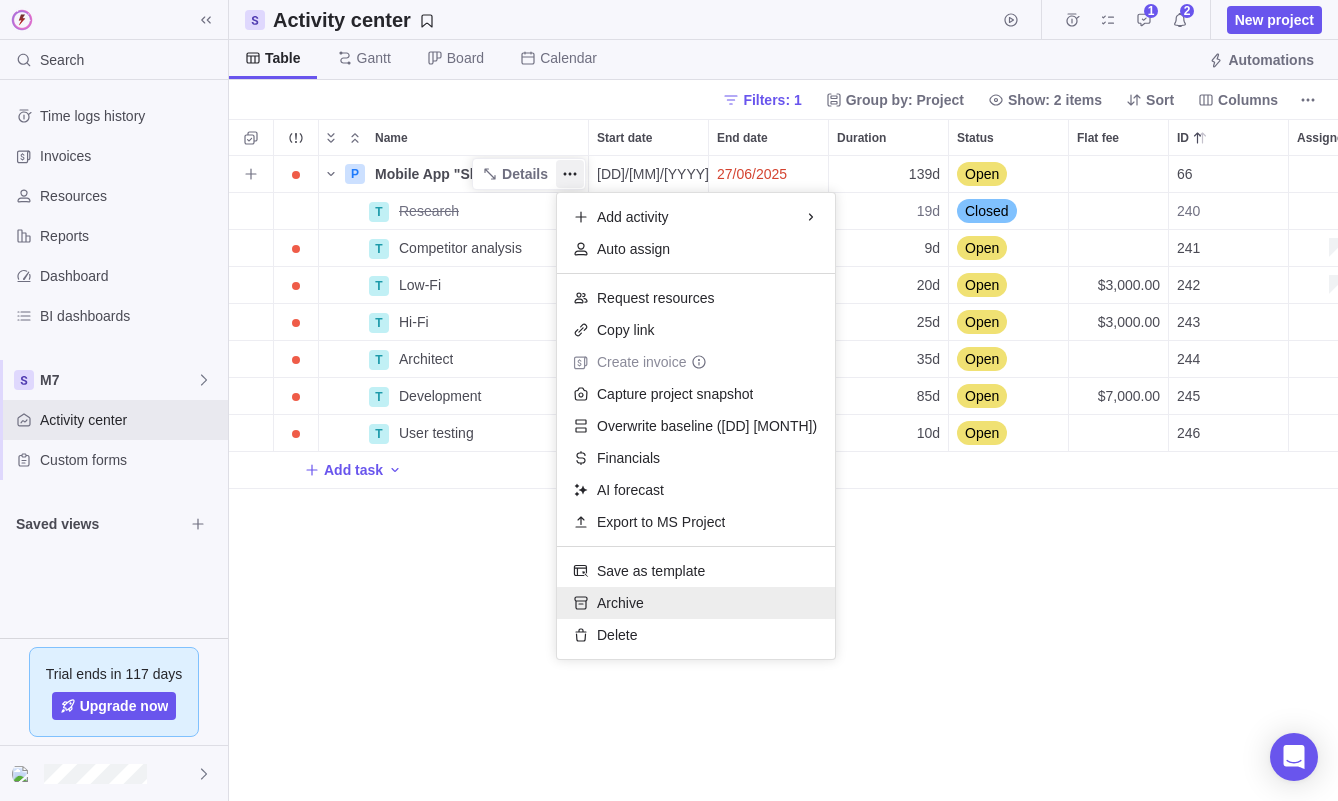 click on "Archive" at bounding box center (620, 603) 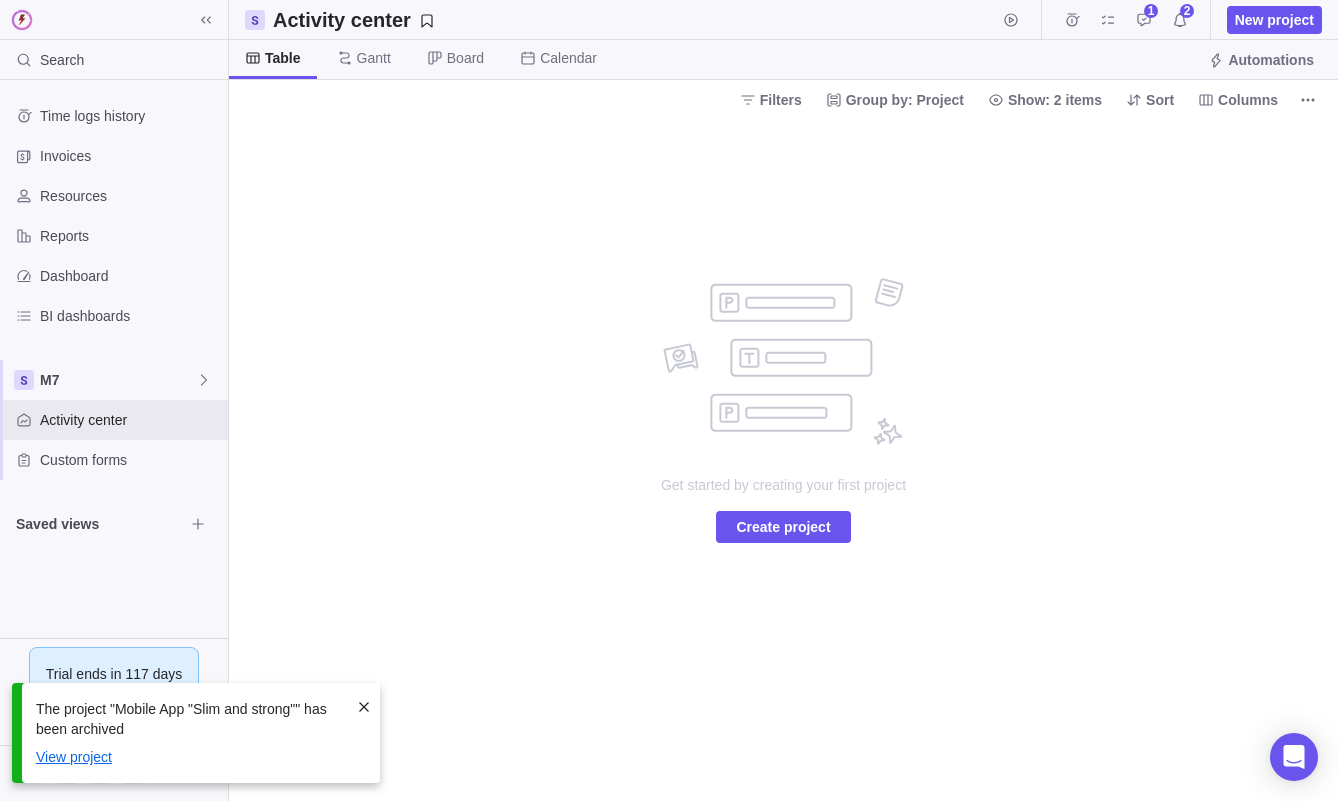 click on "View project" at bounding box center (192, 757) 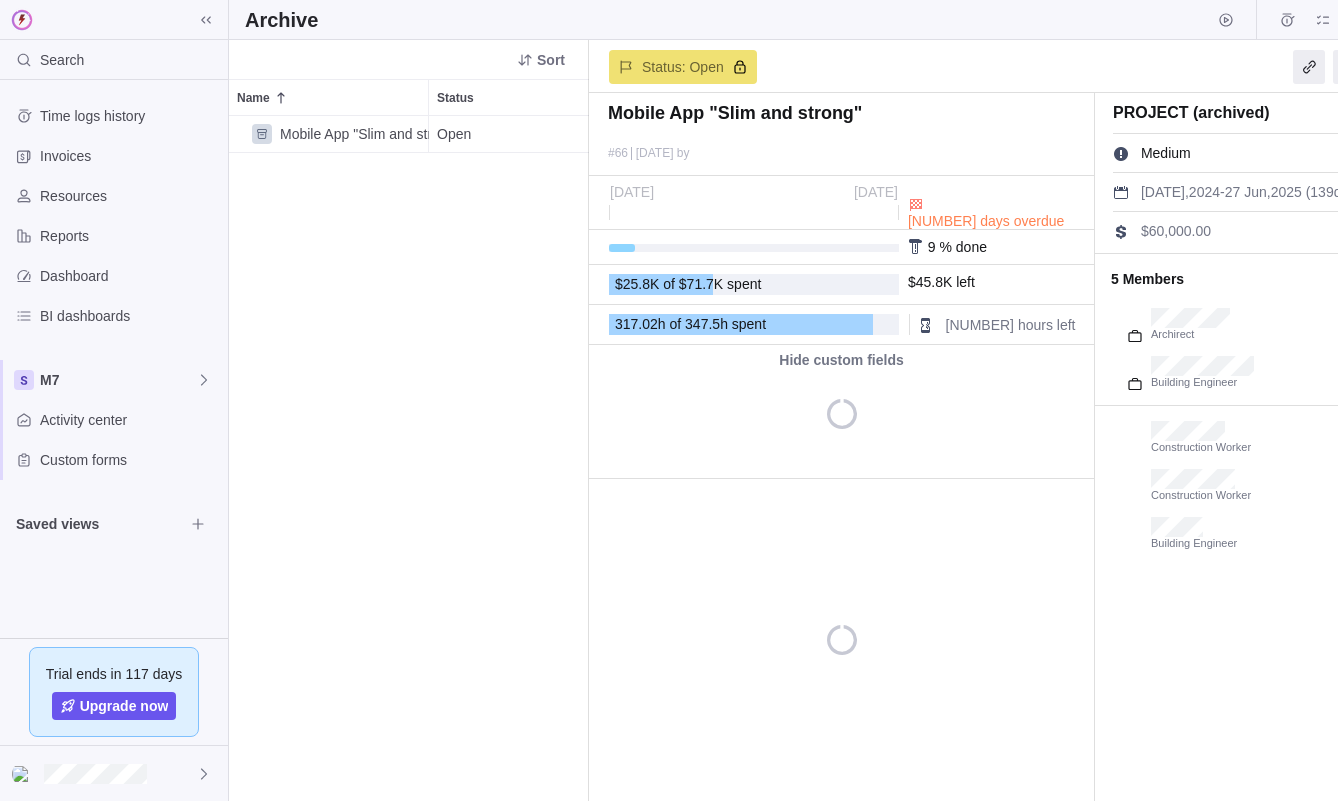 scroll, scrollTop: 0, scrollLeft: 0, axis: both 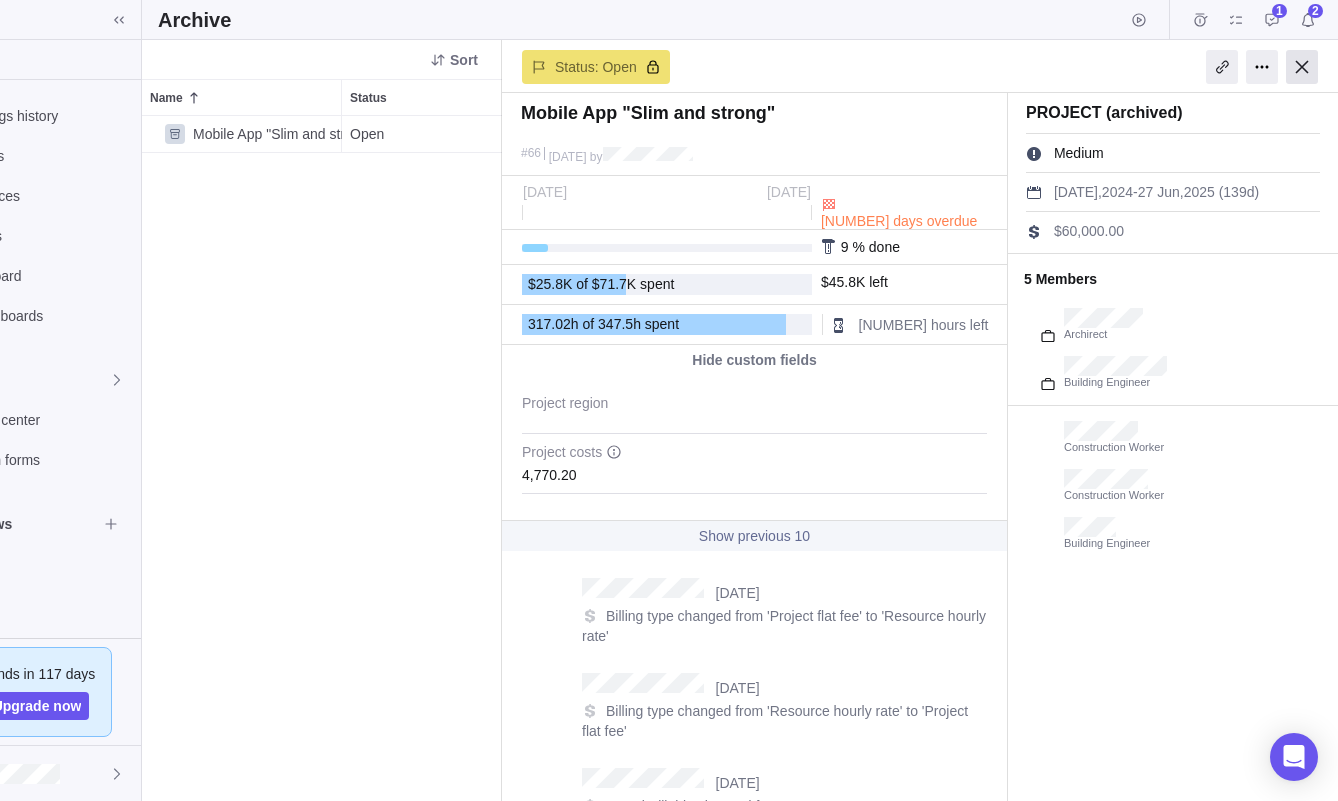 click at bounding box center [1302, 67] 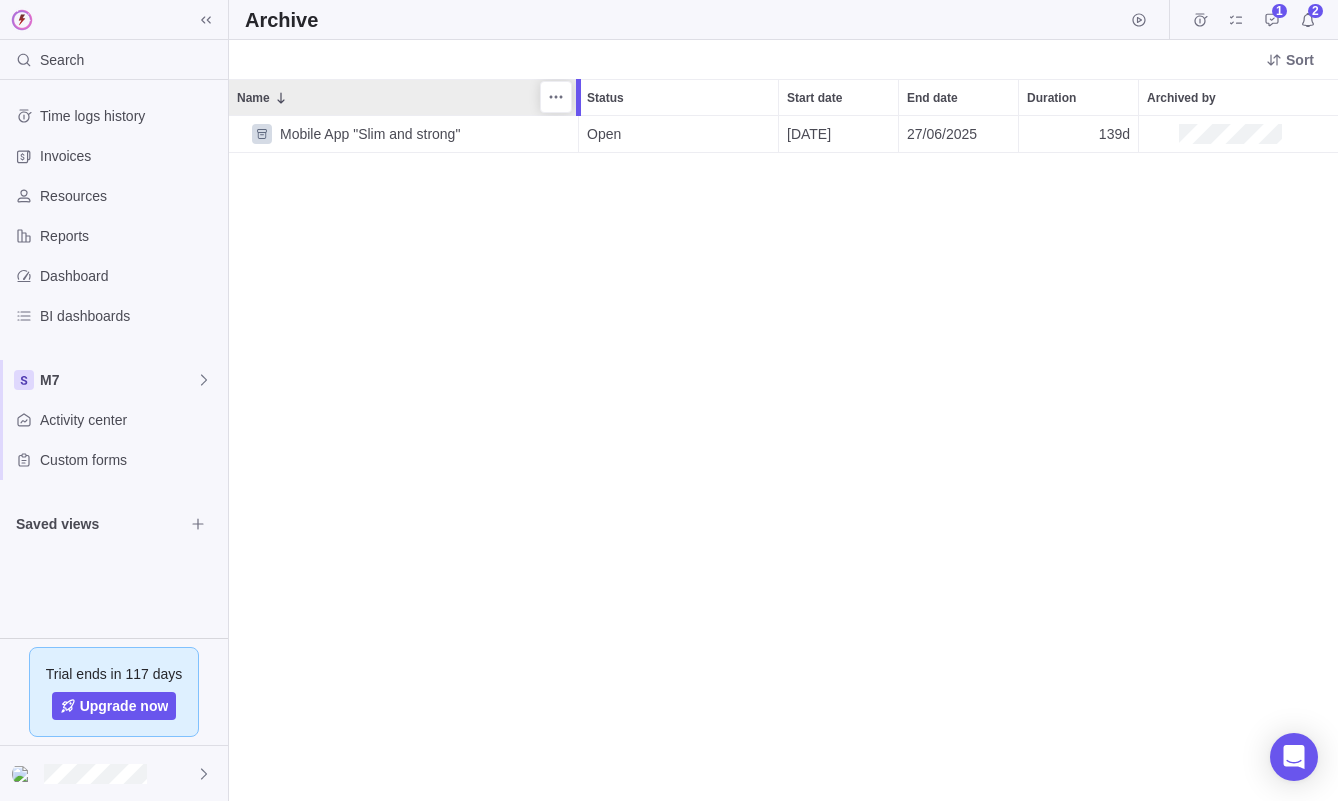 drag, startPoint x: 431, startPoint y: 96, endPoint x: 585, endPoint y: 96, distance: 154 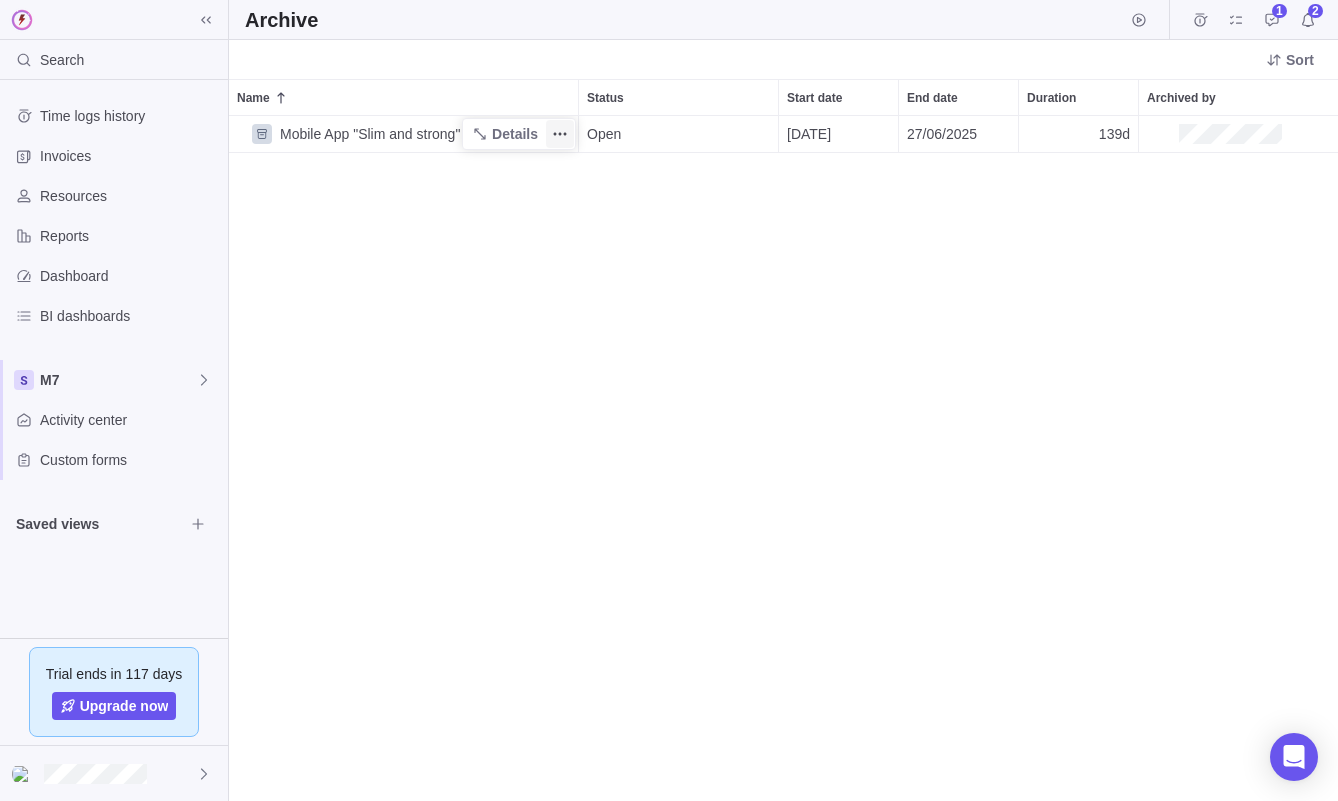 click at bounding box center (560, 134) 